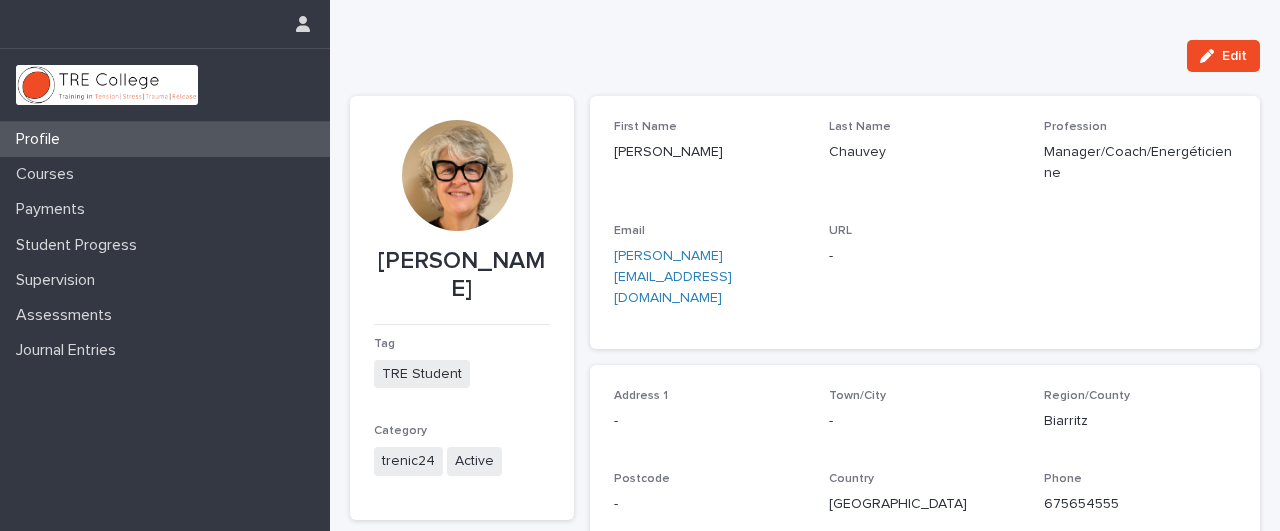 scroll, scrollTop: 0, scrollLeft: 0, axis: both 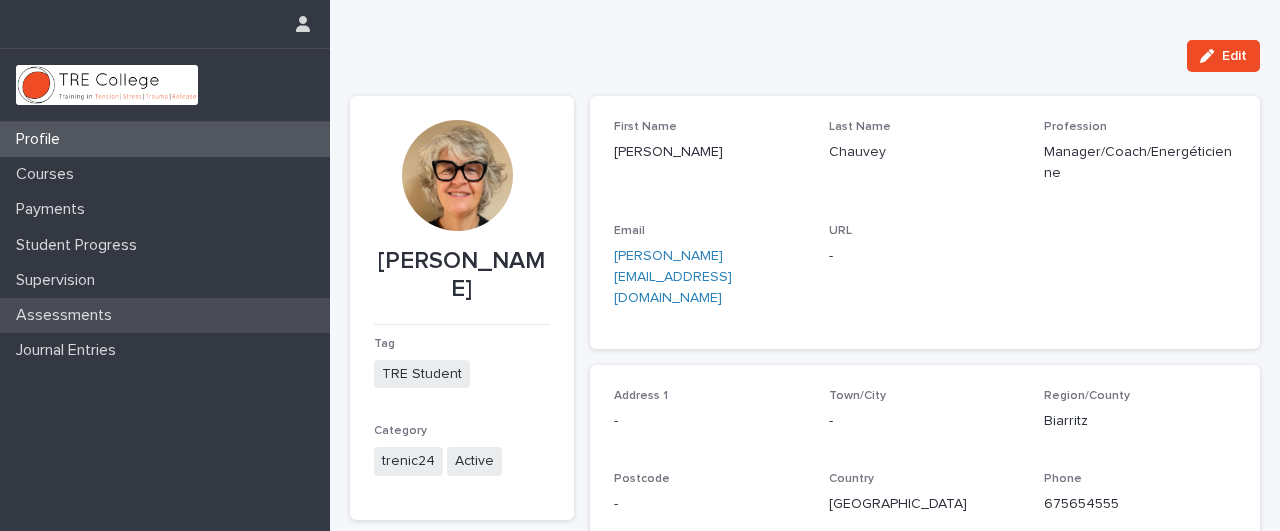 click on "Assessments" at bounding box center [68, 315] 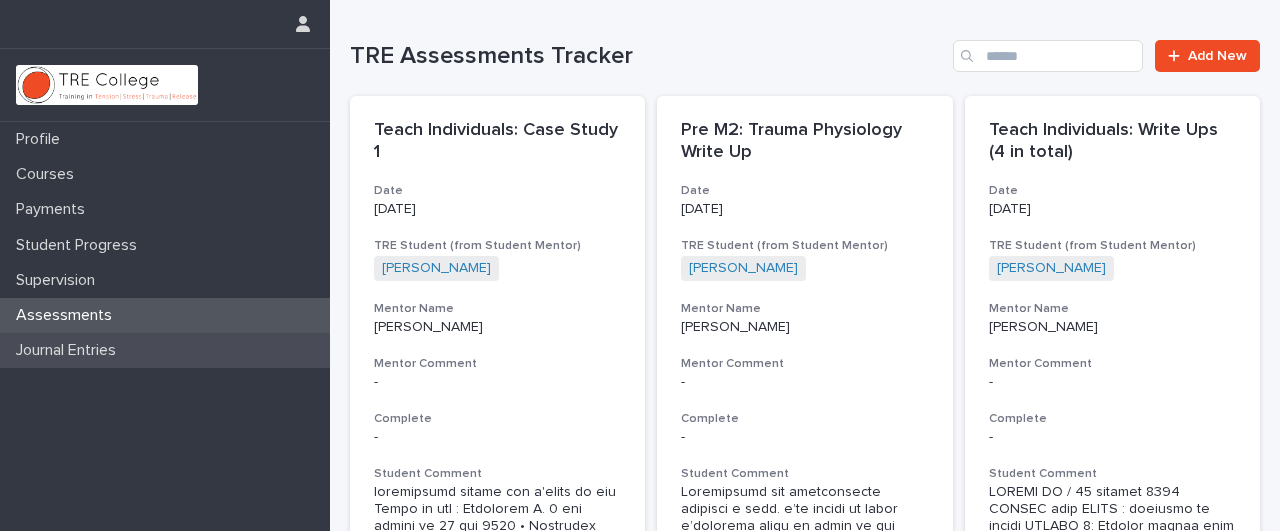 click on "Journal Entries" at bounding box center (70, 350) 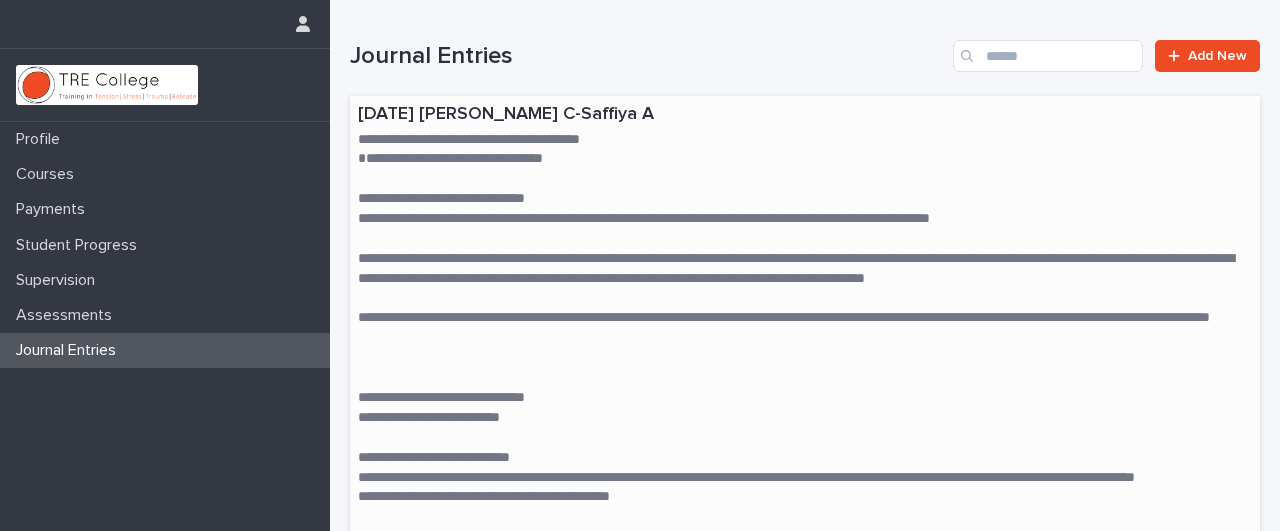 click on "**********" at bounding box center (805, 159) 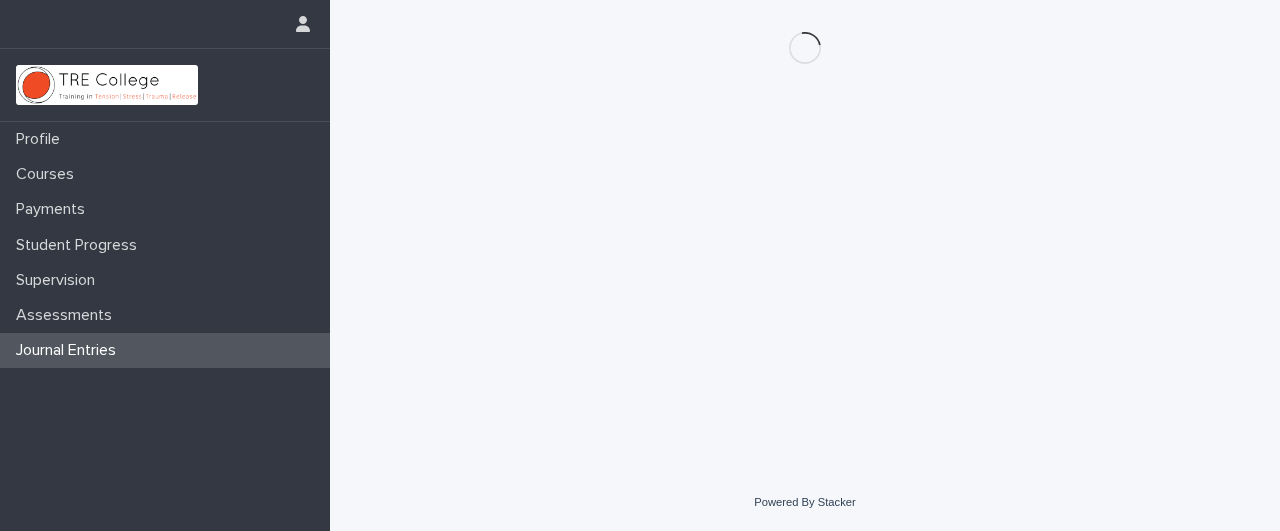 click on "Loading... Saving… Loading... Saving…" at bounding box center [805, 212] 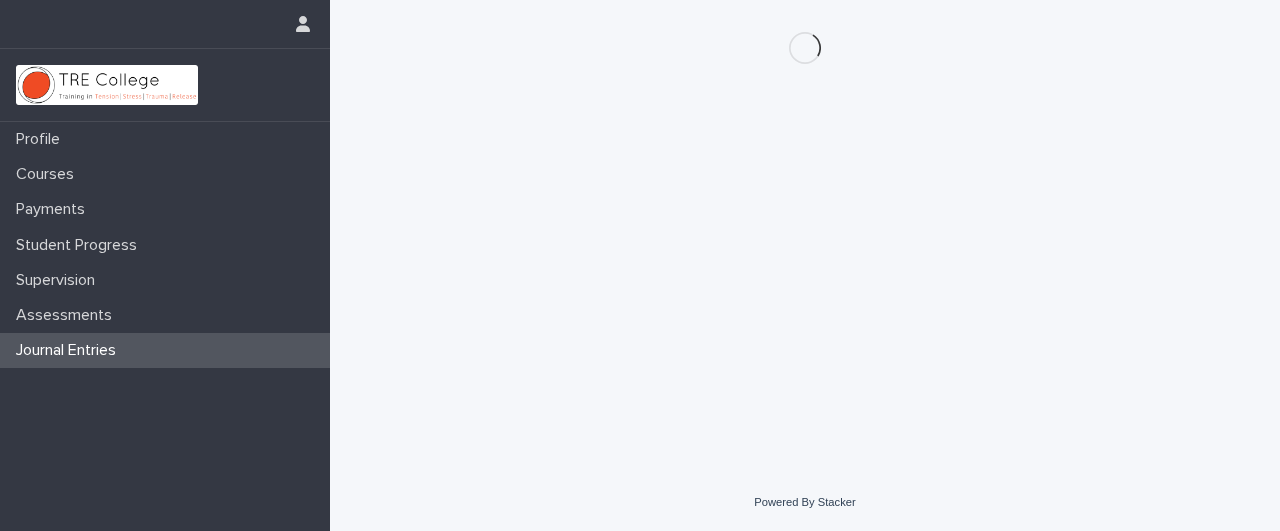 click on "Loading... Saving… Loading... Saving…" at bounding box center [805, 212] 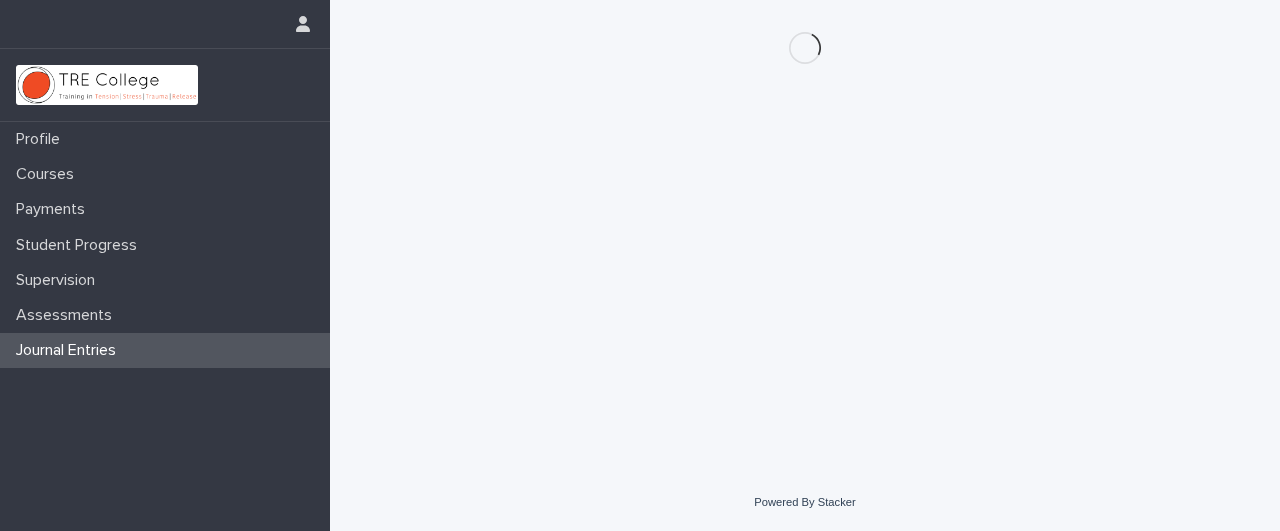 click on "Loading... Saving… Loading... Saving…" at bounding box center (805, 212) 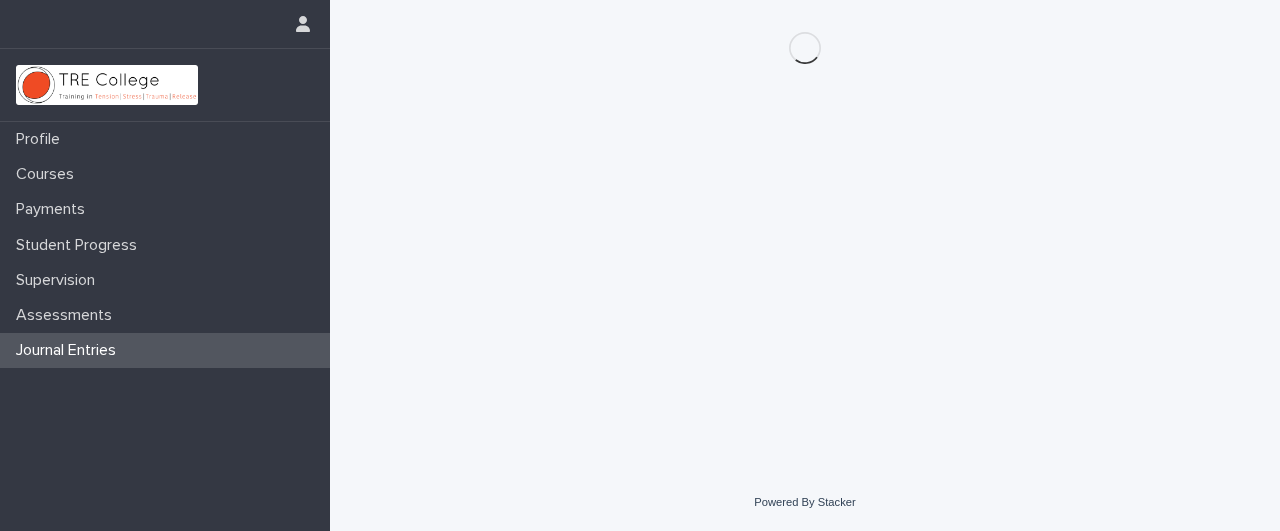 click on "Loading... Saving… Loading... Saving…" at bounding box center [805, 212] 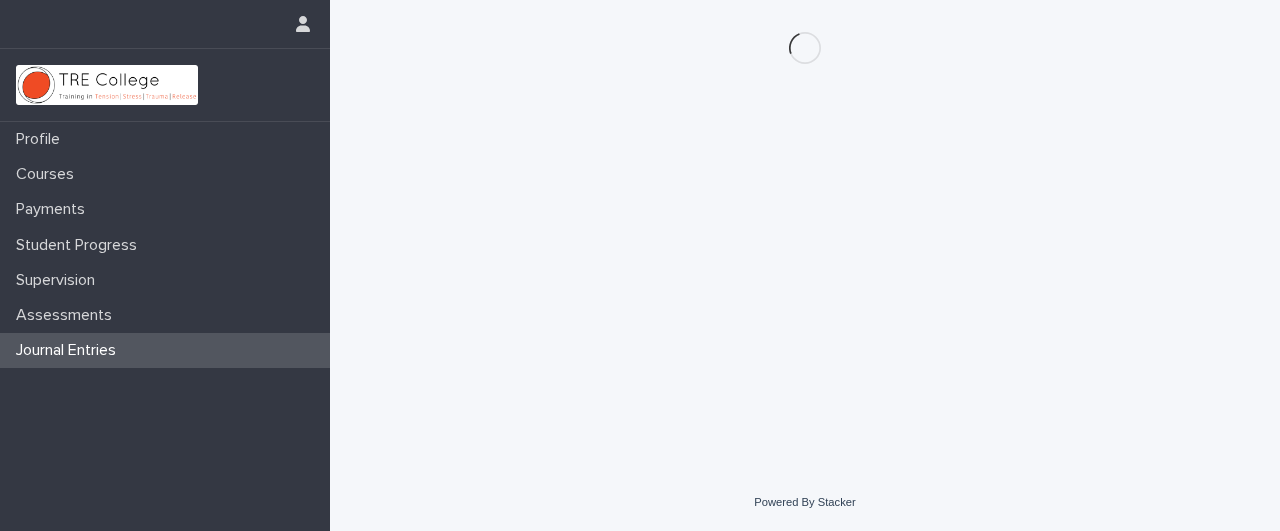 click on "Loading... Saving… Loading... Saving…" at bounding box center [805, 212] 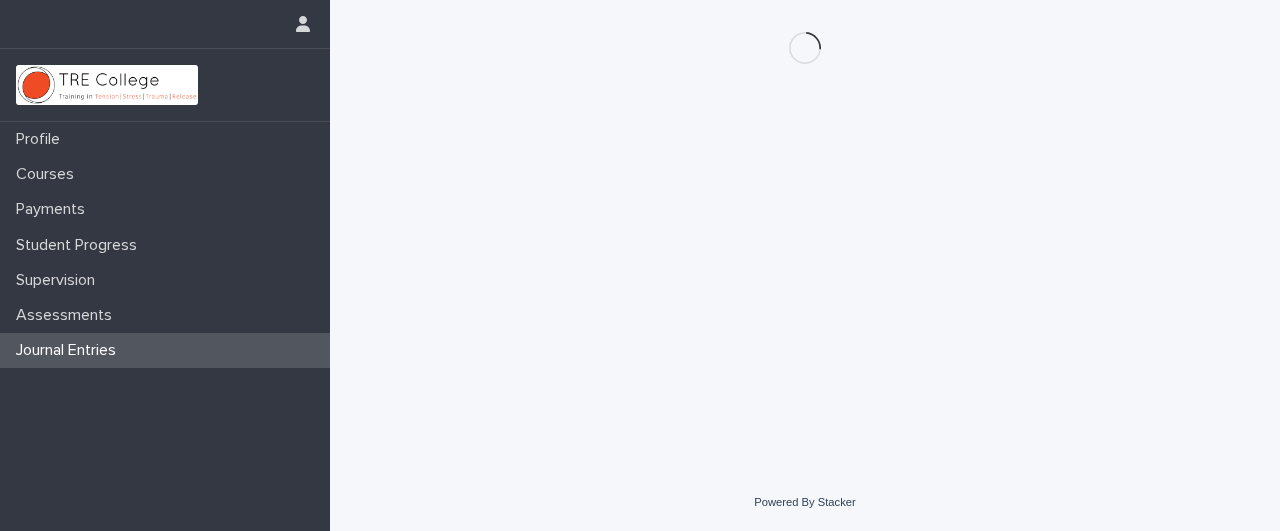 click on "Loading... Saving… Loading... Saving…" at bounding box center [805, 212] 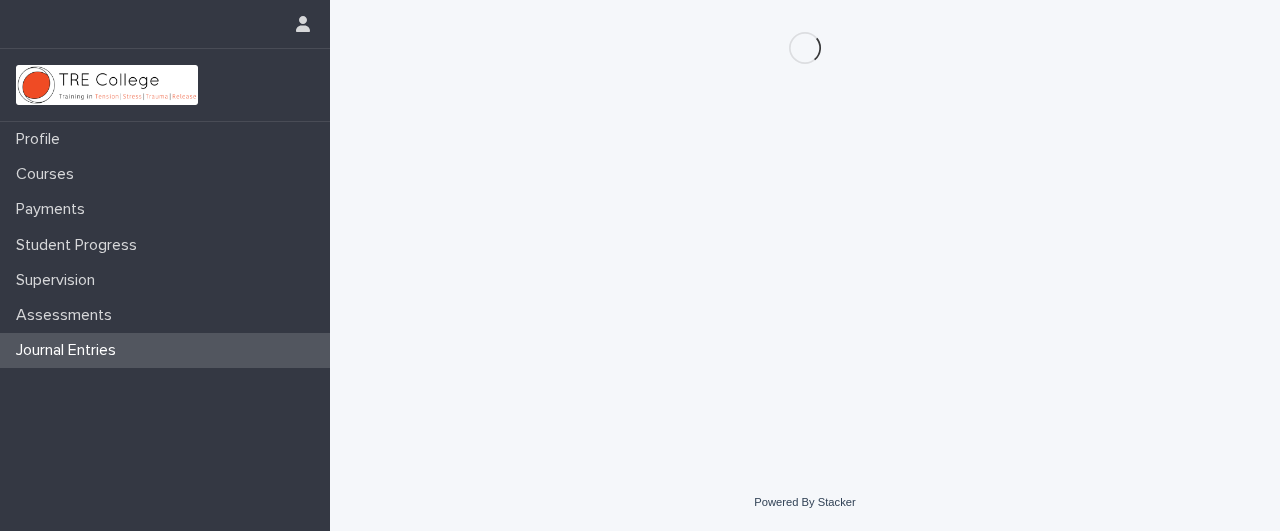 click on "Journal Entries" at bounding box center [70, 350] 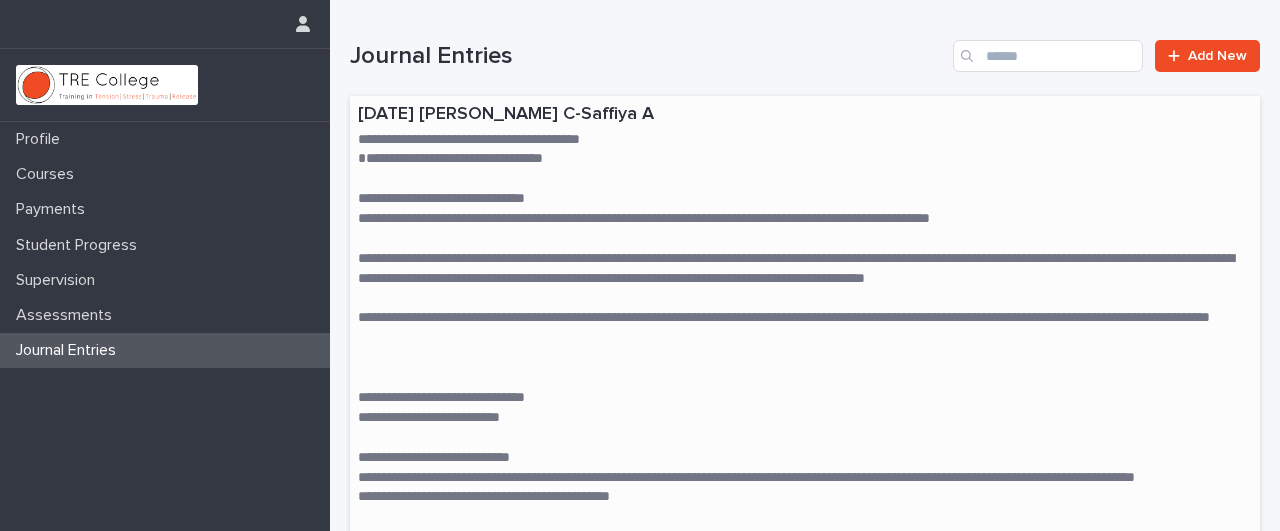 click at bounding box center (805, 179) 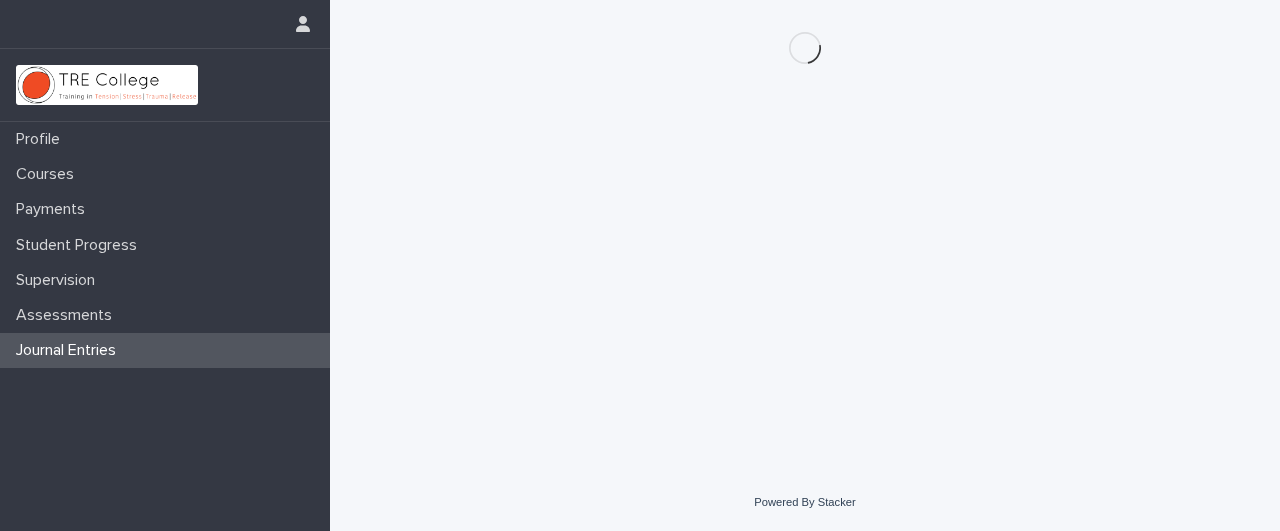 click on "Journal Entries" at bounding box center [165, 350] 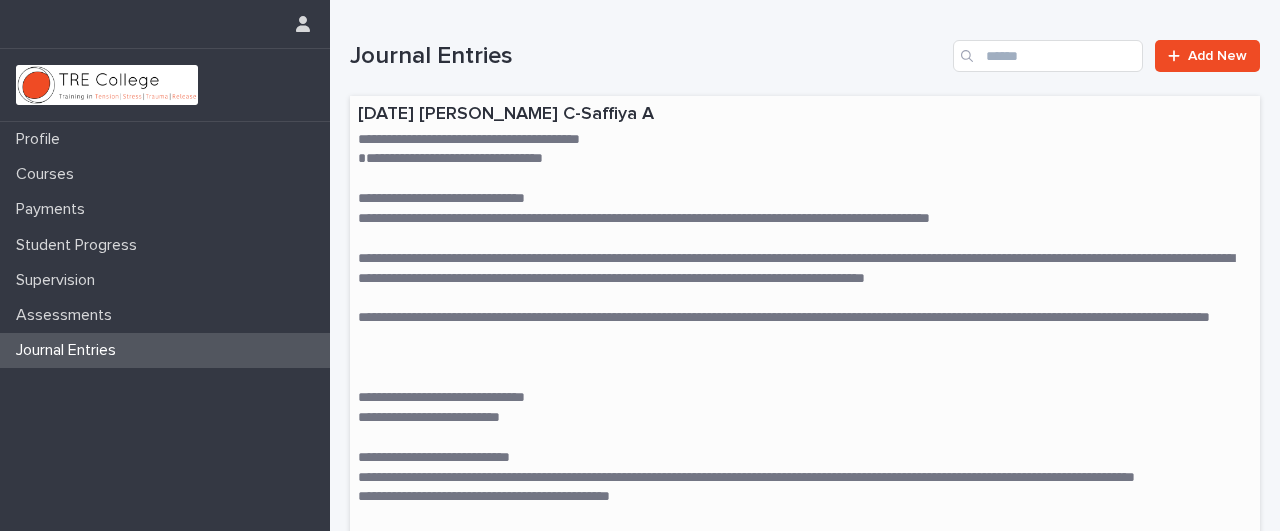 click on "**********" at bounding box center [805, 199] 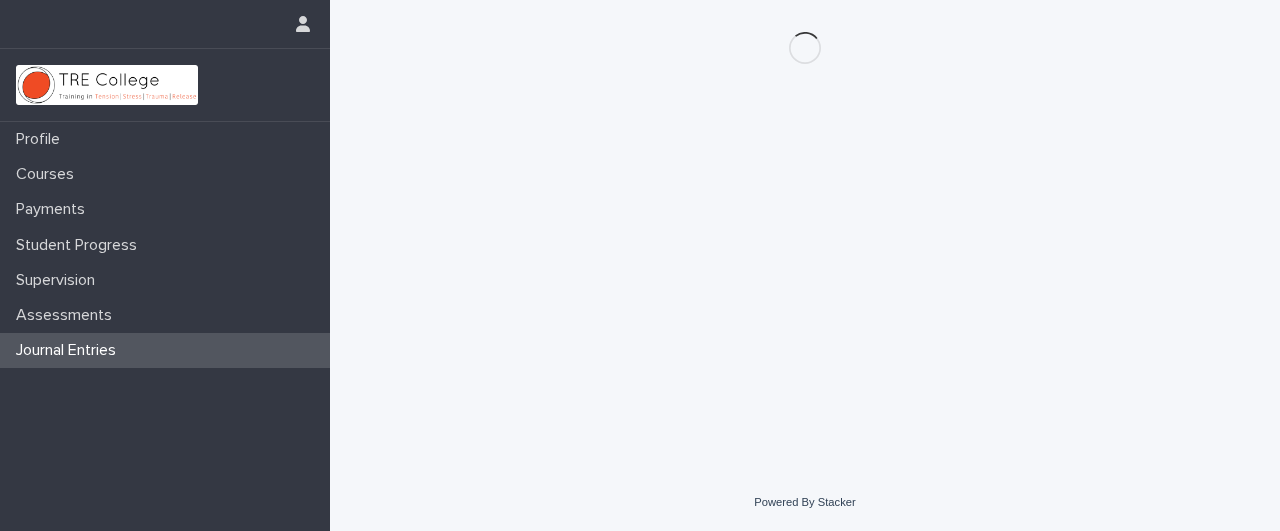 click on "Journal Entries" at bounding box center (70, 350) 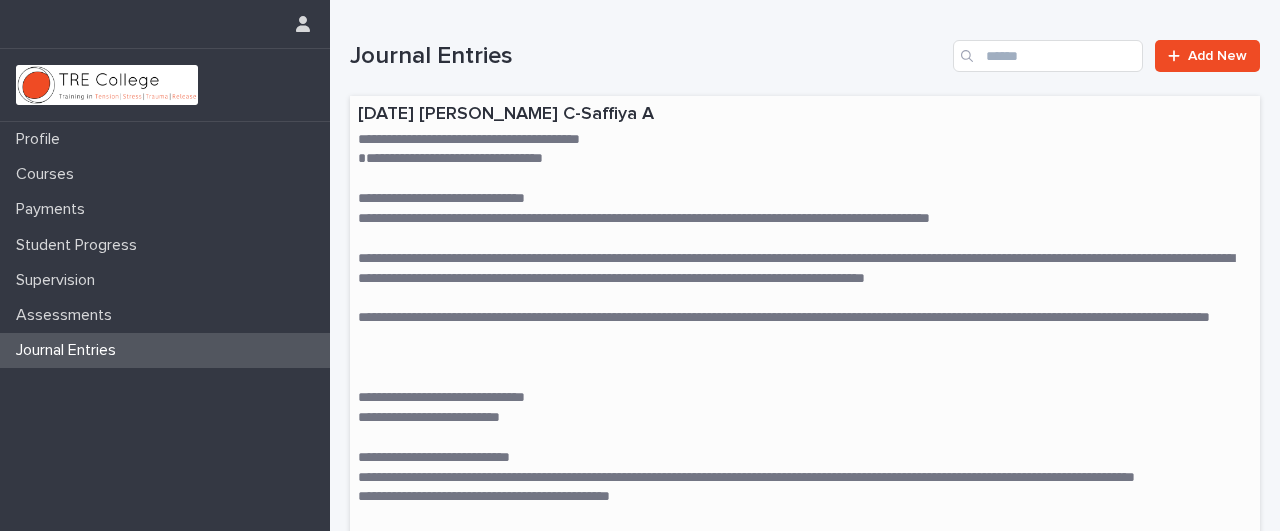 click on "**********" at bounding box center [805, 506] 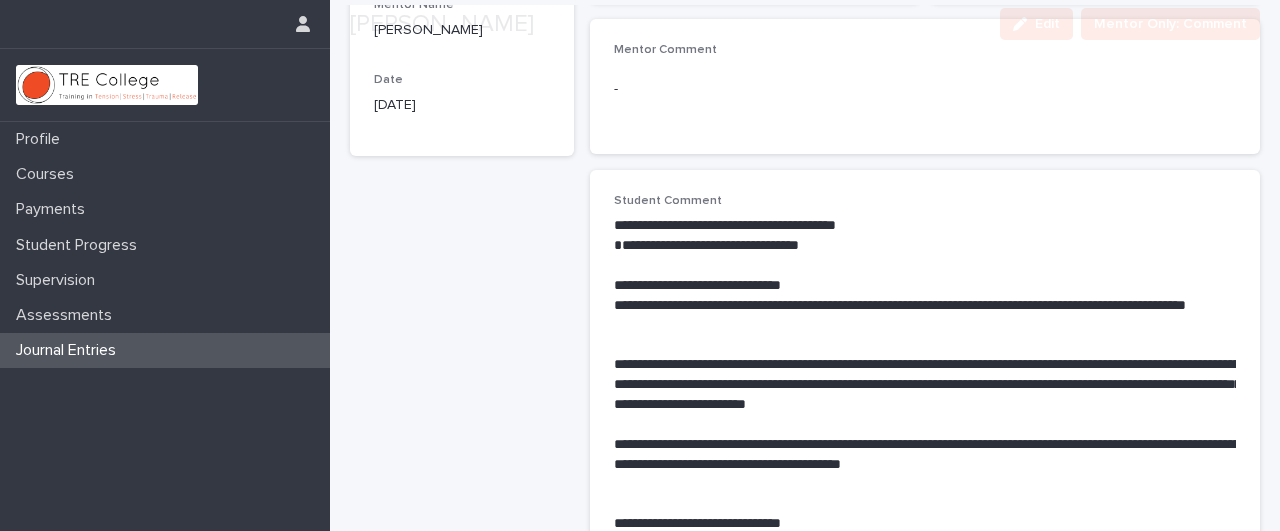 scroll, scrollTop: 214, scrollLeft: 0, axis: vertical 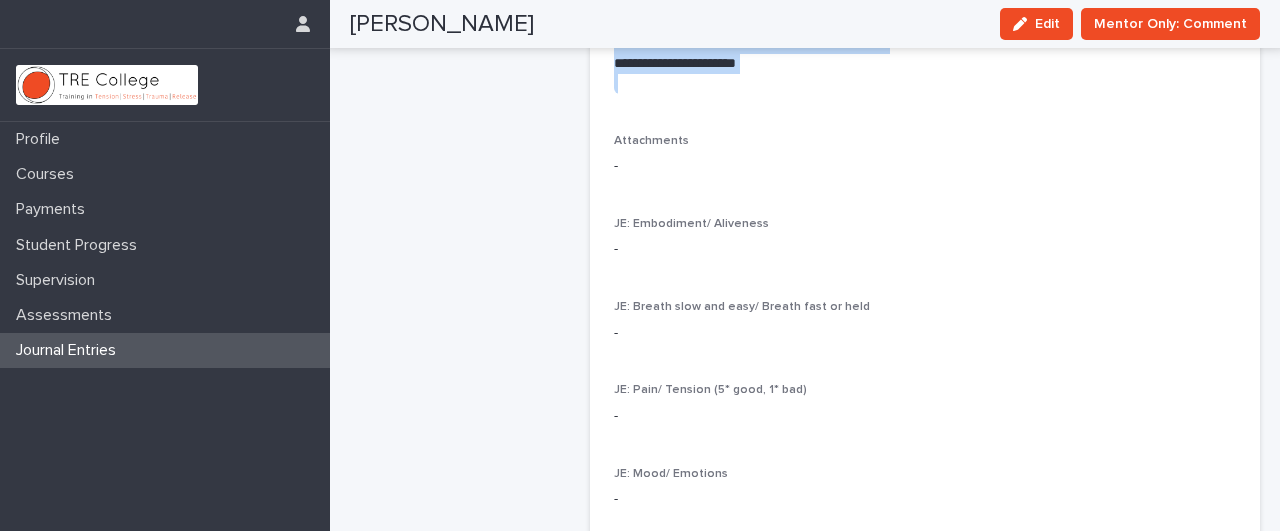 drag, startPoint x: 617, startPoint y: 224, endPoint x: 837, endPoint y: 89, distance: 258.1182 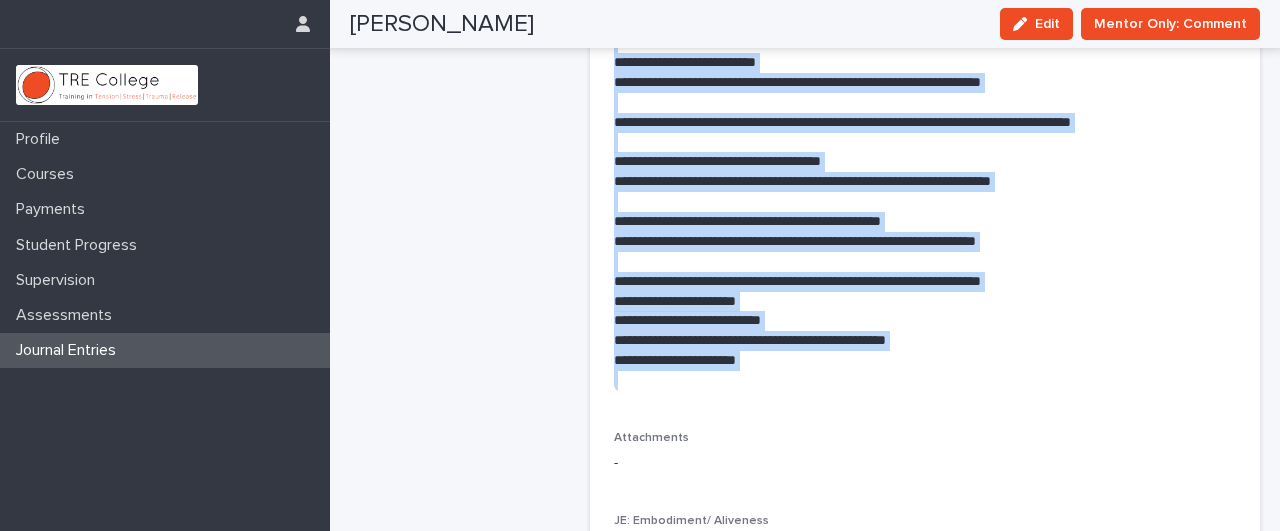 scroll, scrollTop: 893, scrollLeft: 0, axis: vertical 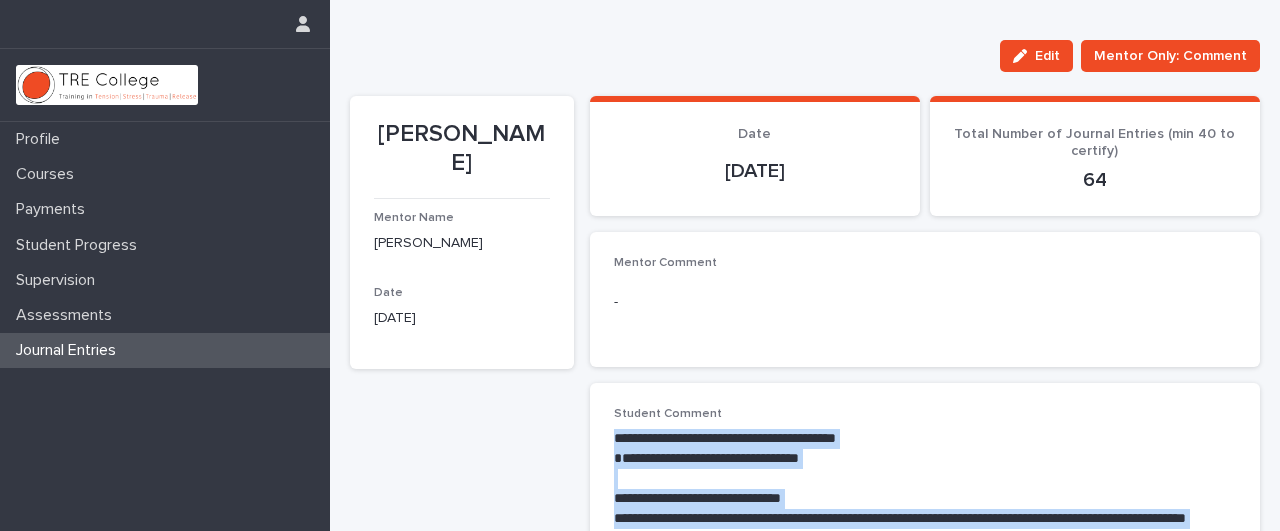 drag, startPoint x: 655, startPoint y: 289, endPoint x: 599, endPoint y: 443, distance: 163.8658 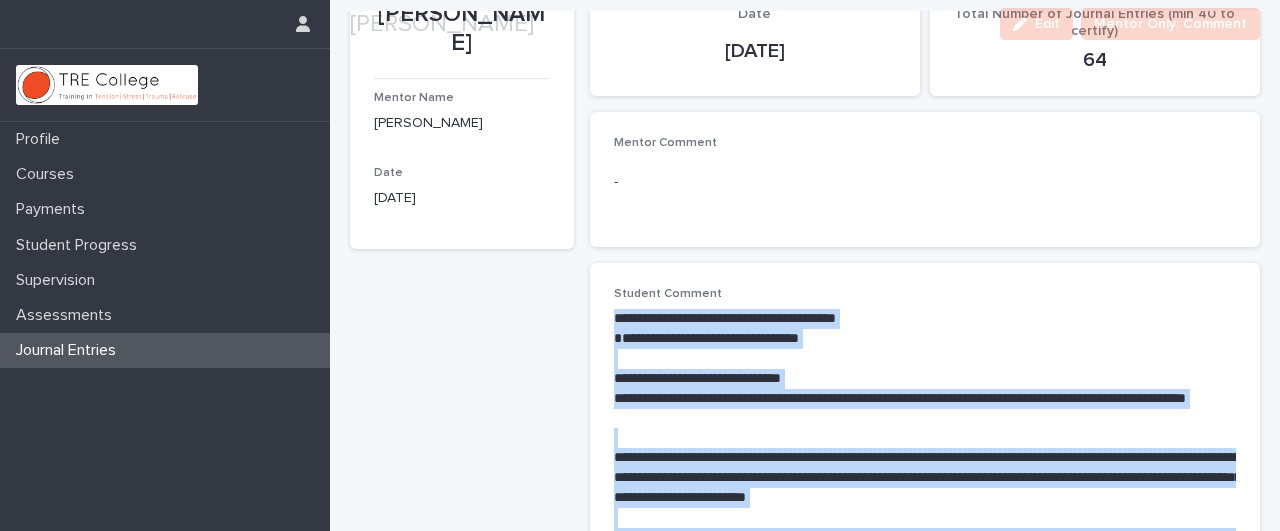 scroll, scrollTop: 121, scrollLeft: 0, axis: vertical 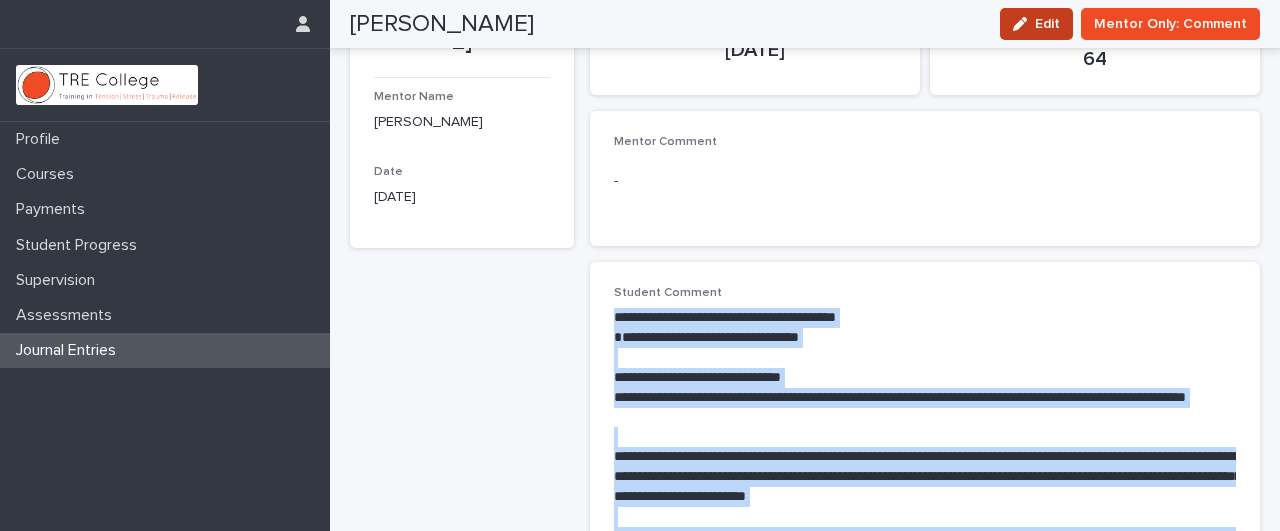 click on "Edit" at bounding box center [1036, 24] 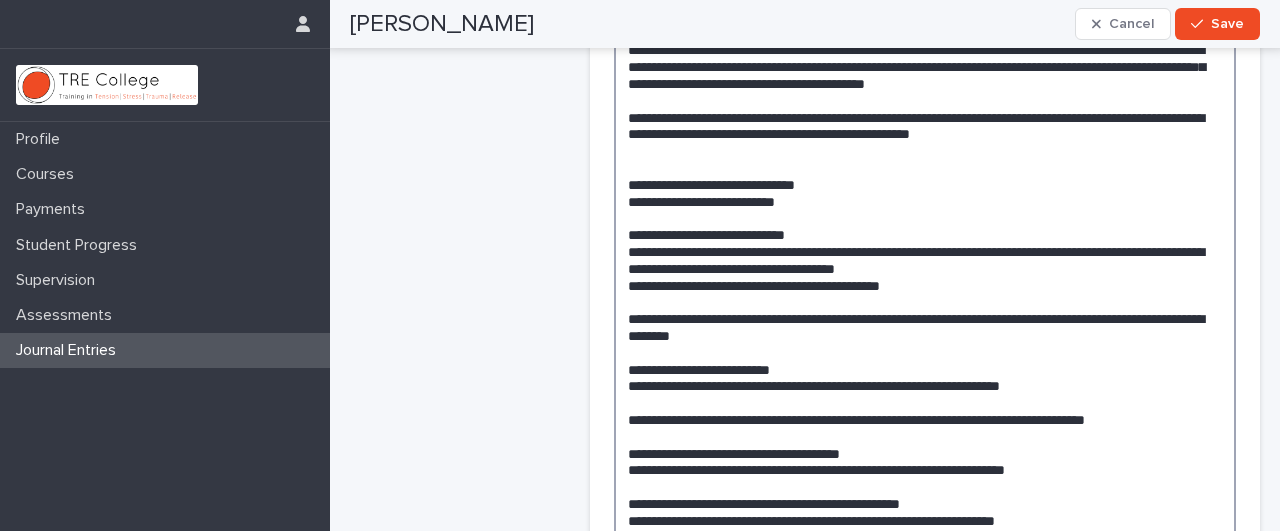 drag, startPoint x: 629, startPoint y: 320, endPoint x: 896, endPoint y: 579, distance: 371.98117 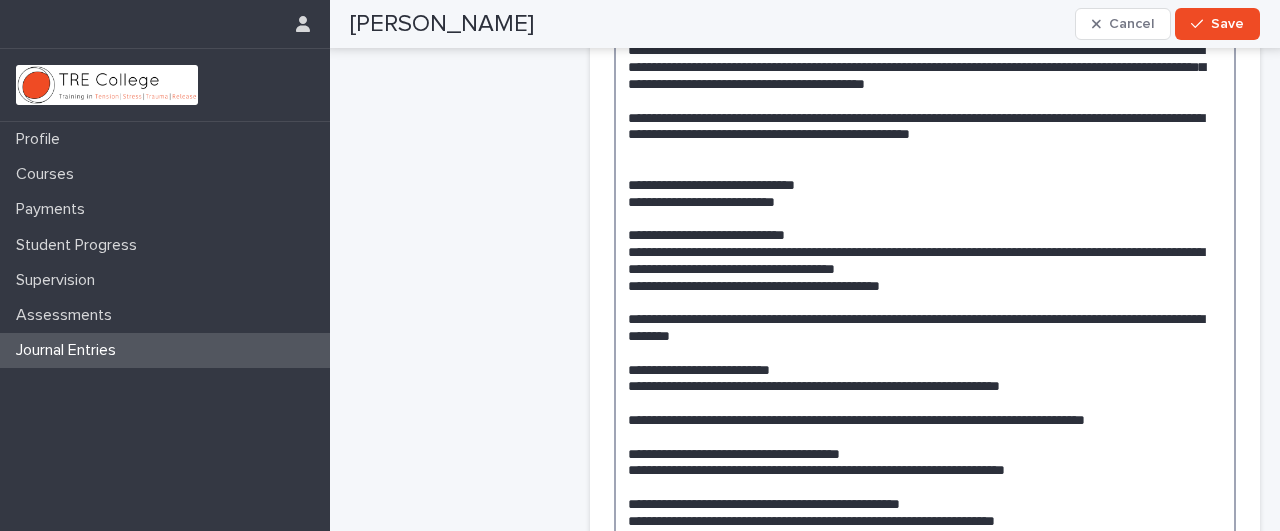 click at bounding box center (925, 310) 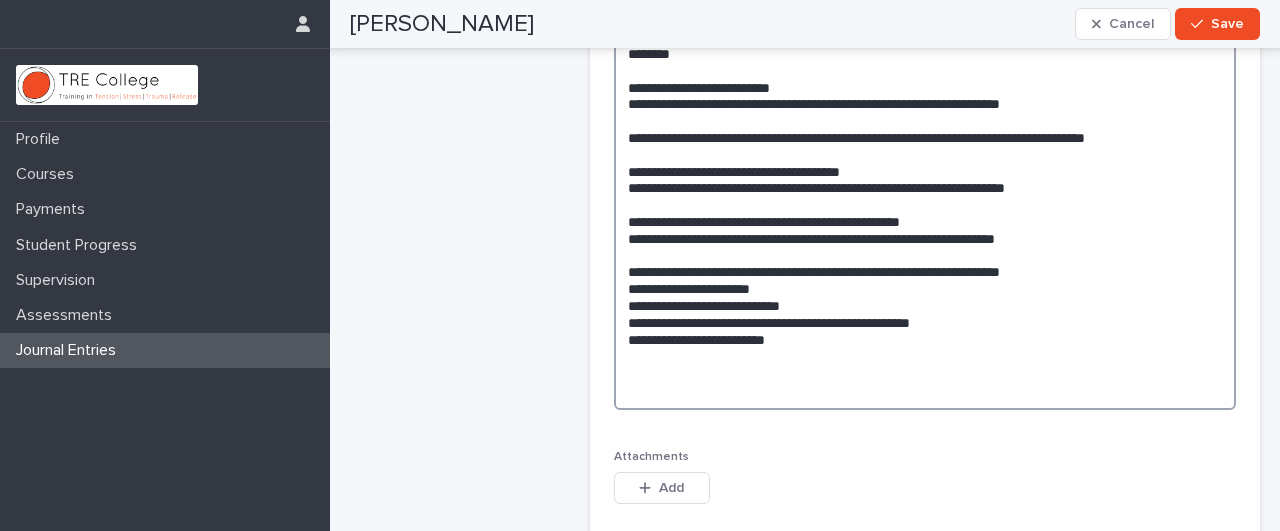 scroll, scrollTop: 785, scrollLeft: 0, axis: vertical 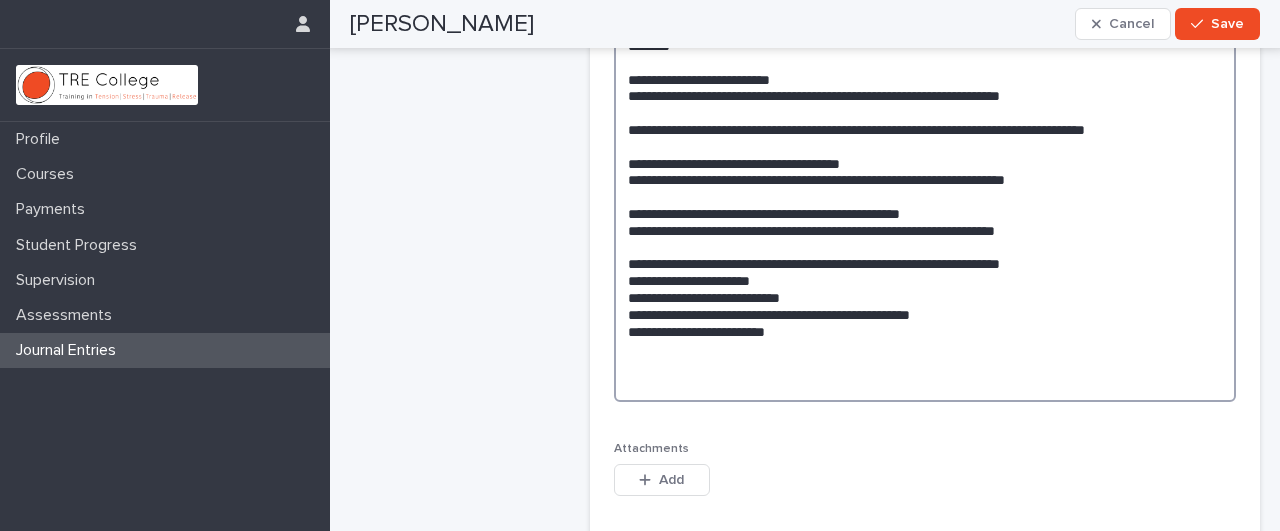 click at bounding box center (925, 20) 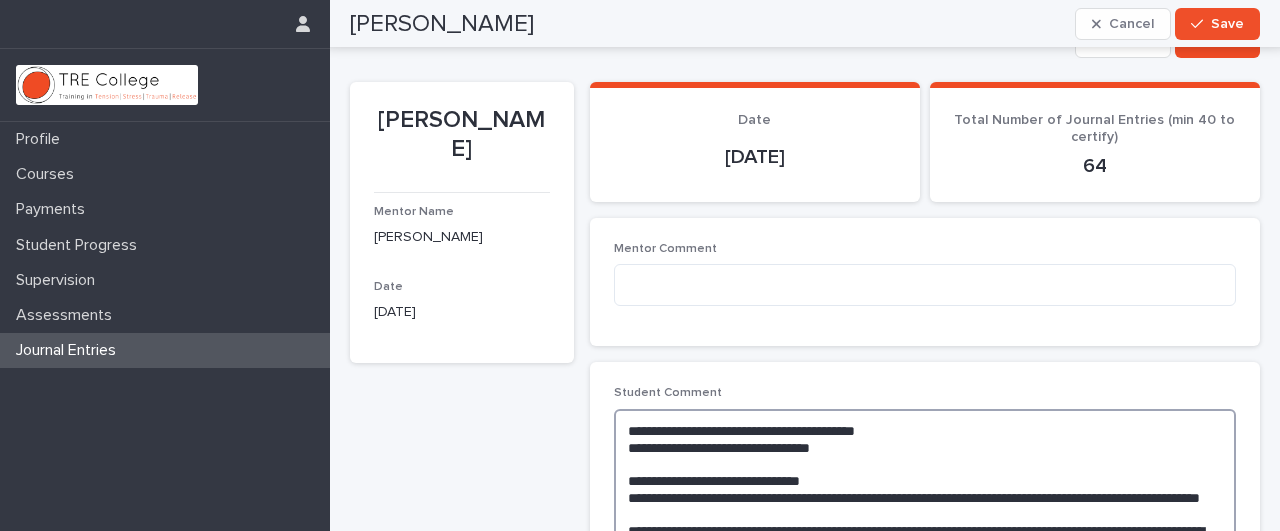 scroll, scrollTop: 0, scrollLeft: 0, axis: both 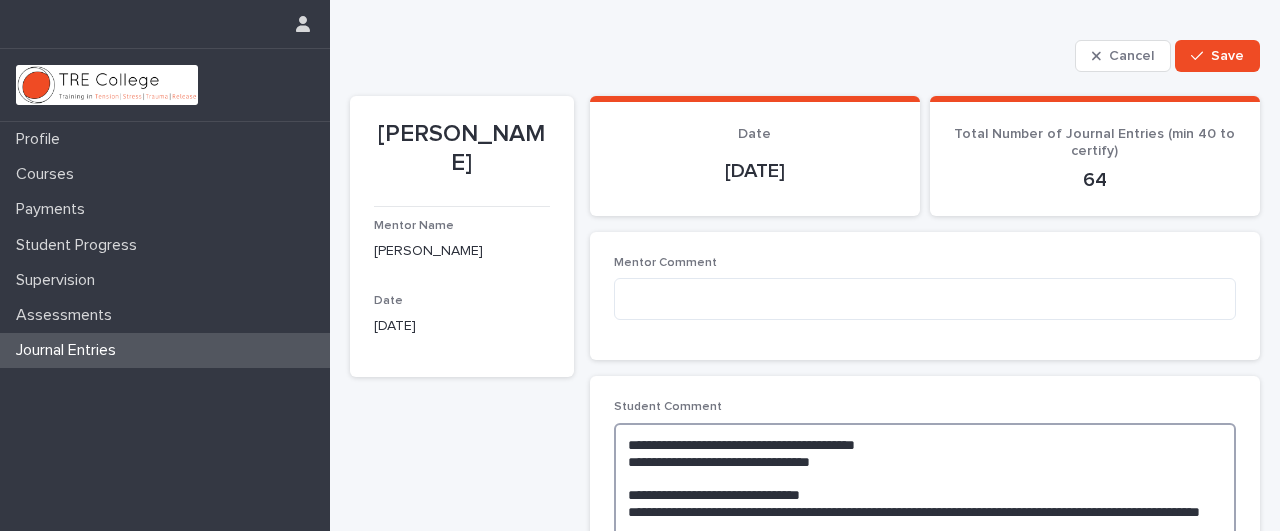 drag, startPoint x: 795, startPoint y: 353, endPoint x: 621, endPoint y: 438, distance: 193.65175 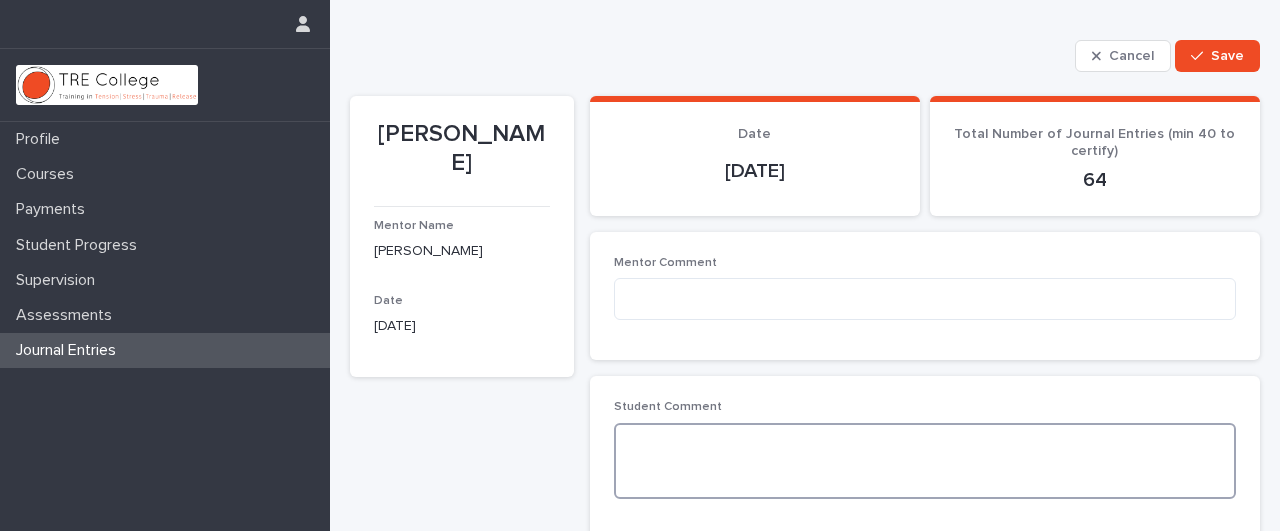 paste on "**********" 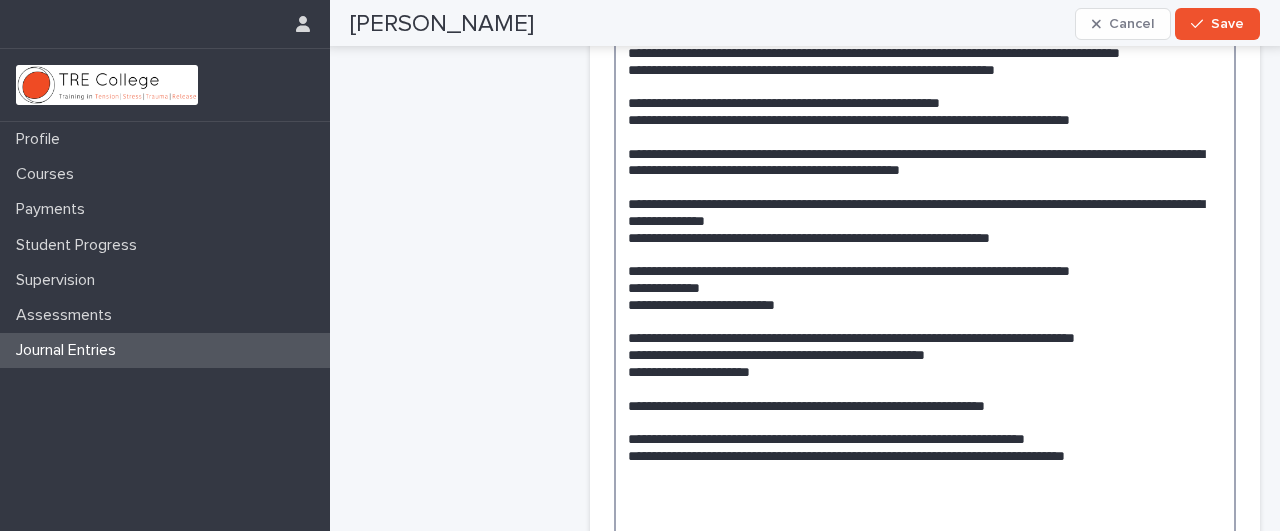 scroll, scrollTop: 963, scrollLeft: 0, axis: vertical 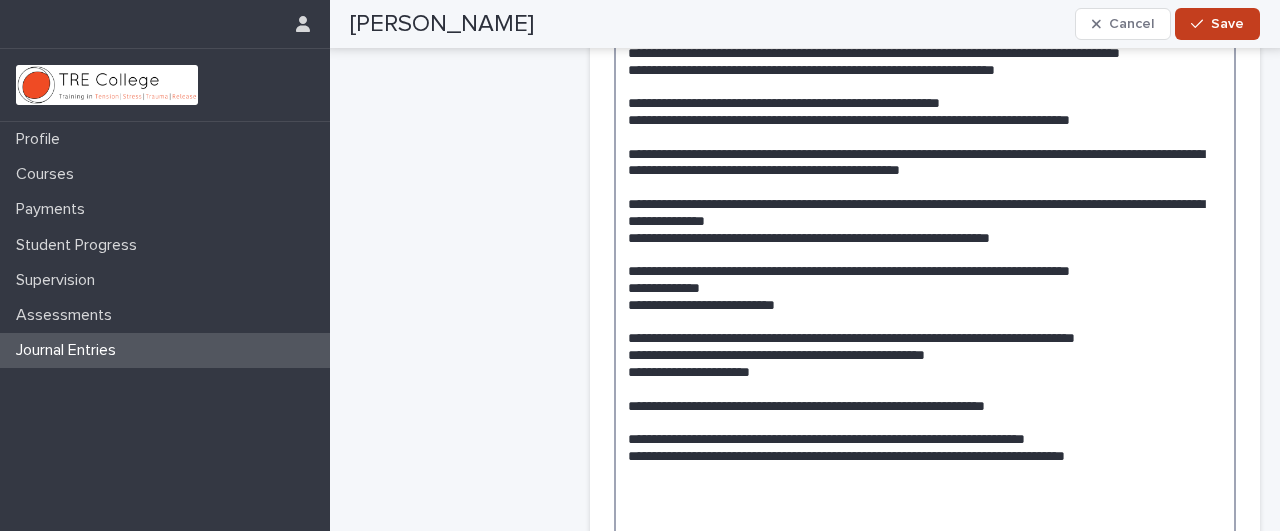 type on "**********" 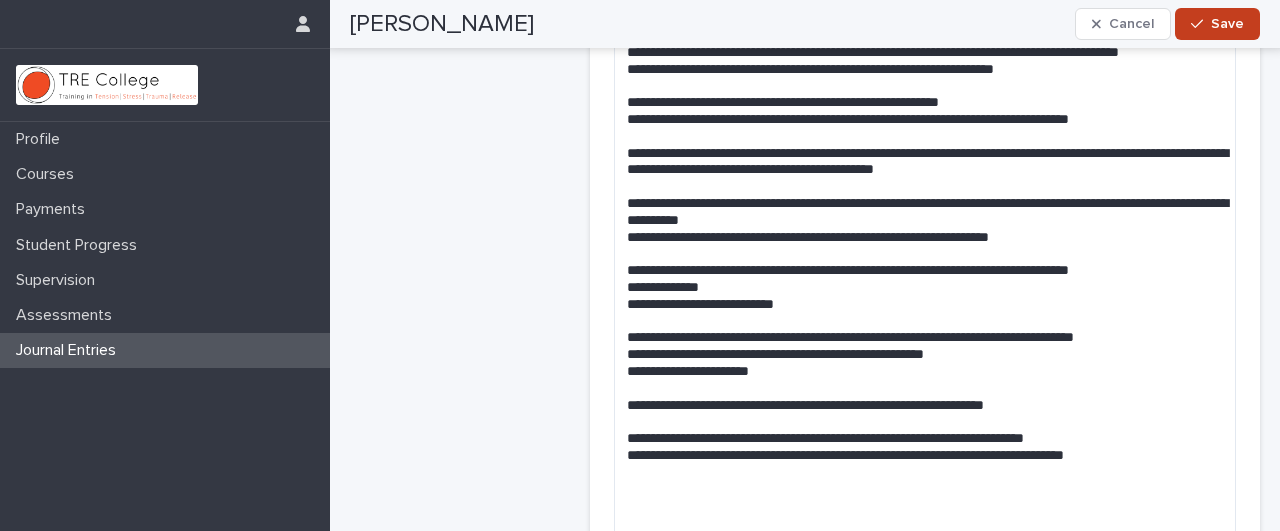 click at bounding box center (1201, 24) 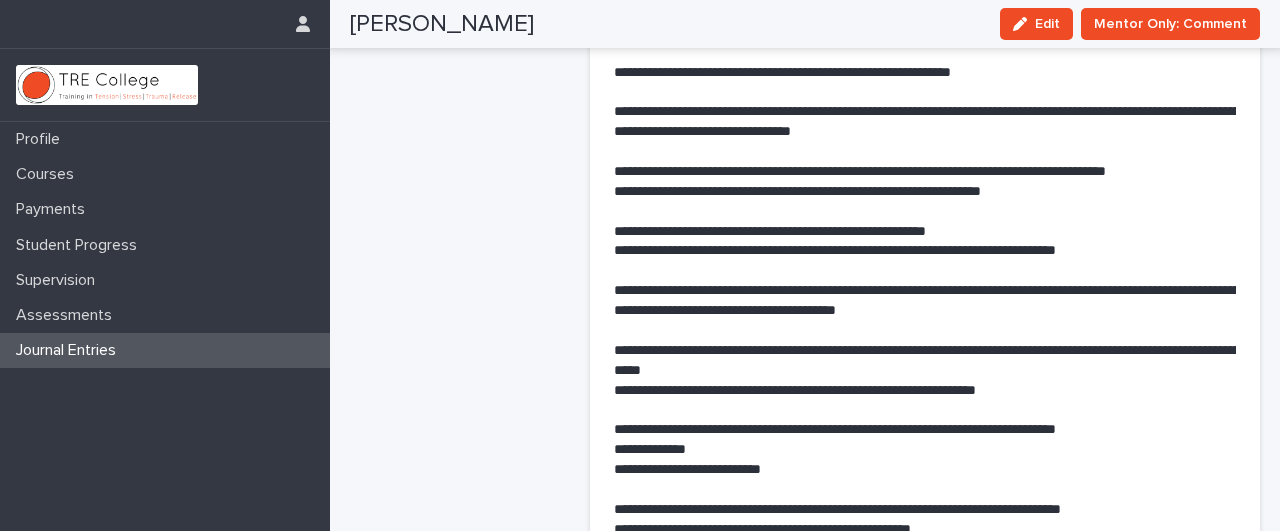 scroll, scrollTop: 976, scrollLeft: 0, axis: vertical 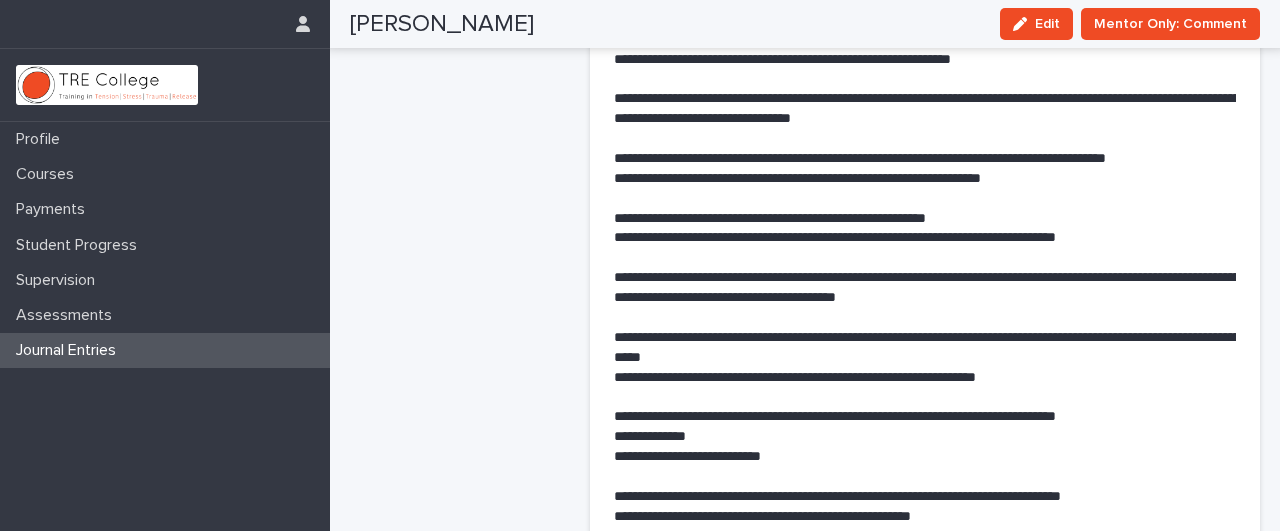 click on "Journal Entries" at bounding box center [70, 350] 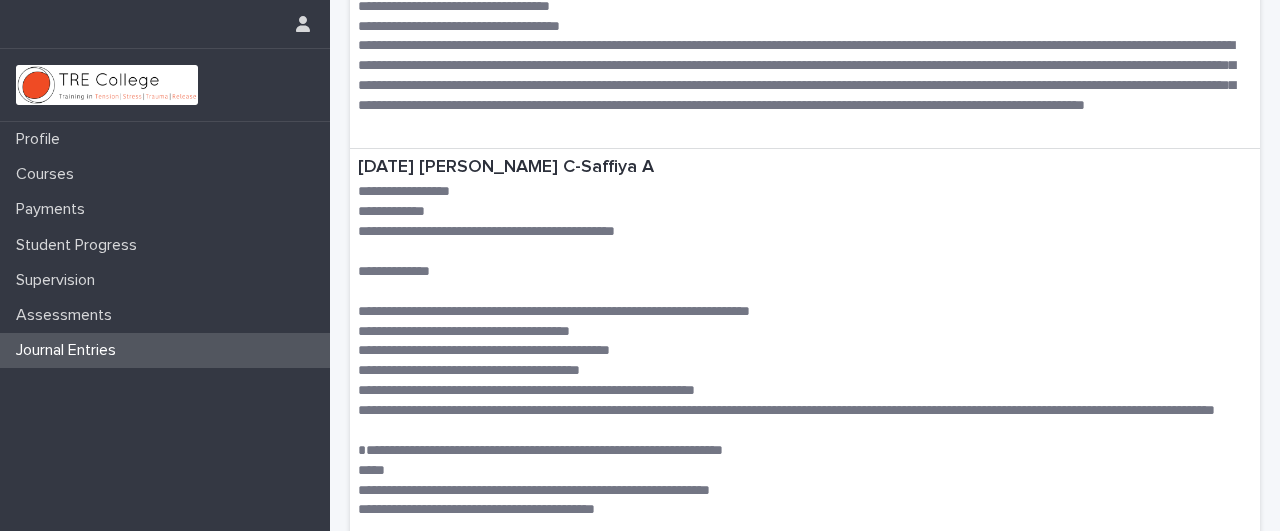 scroll, scrollTop: 4070, scrollLeft: 0, axis: vertical 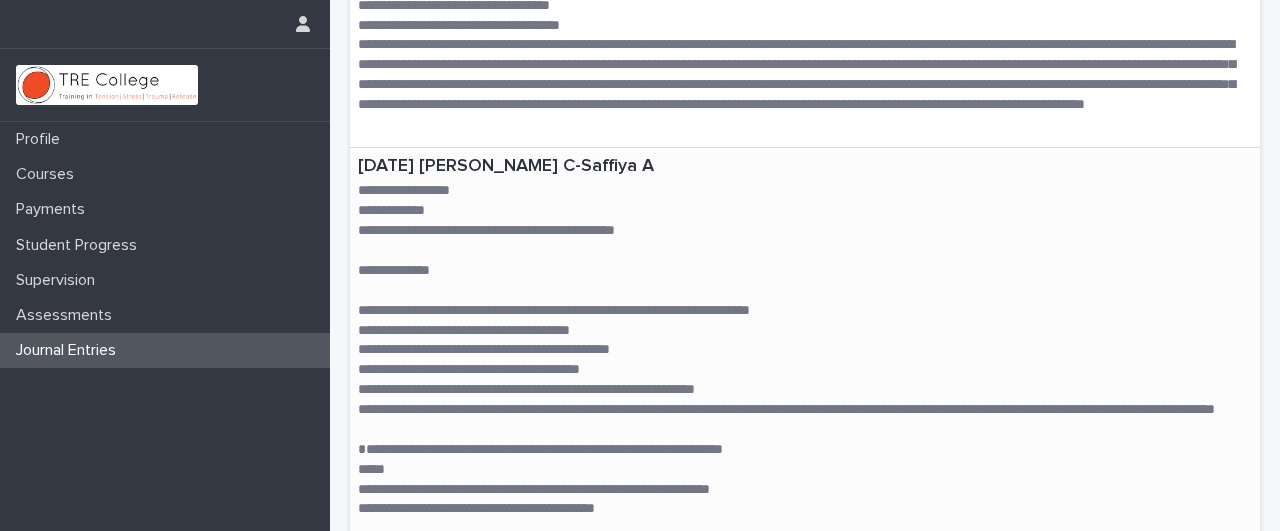 click at bounding box center (805, 291) 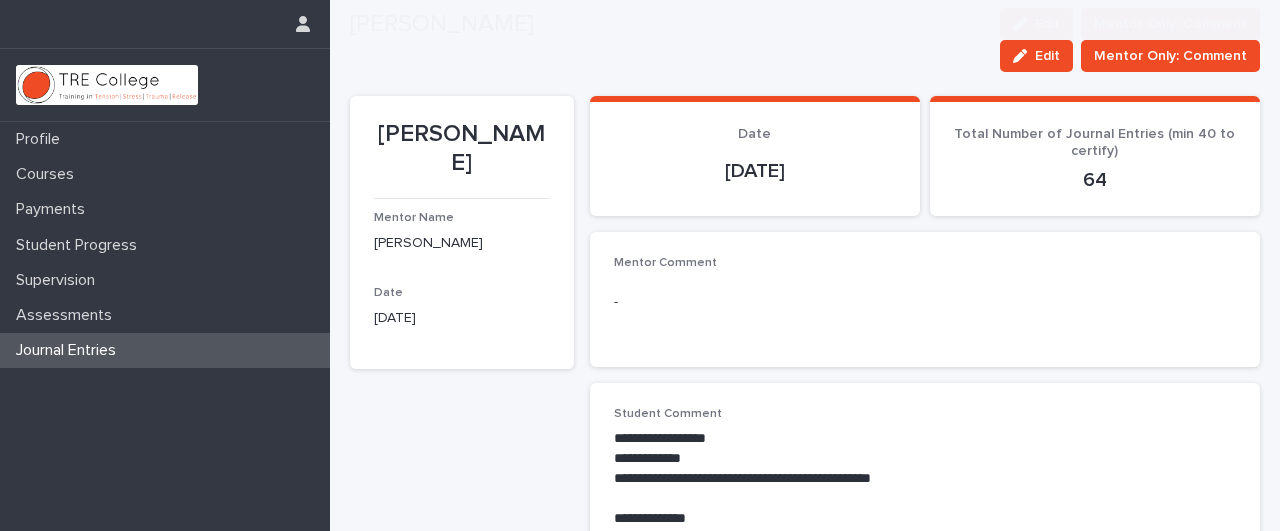 scroll, scrollTop: 182, scrollLeft: 0, axis: vertical 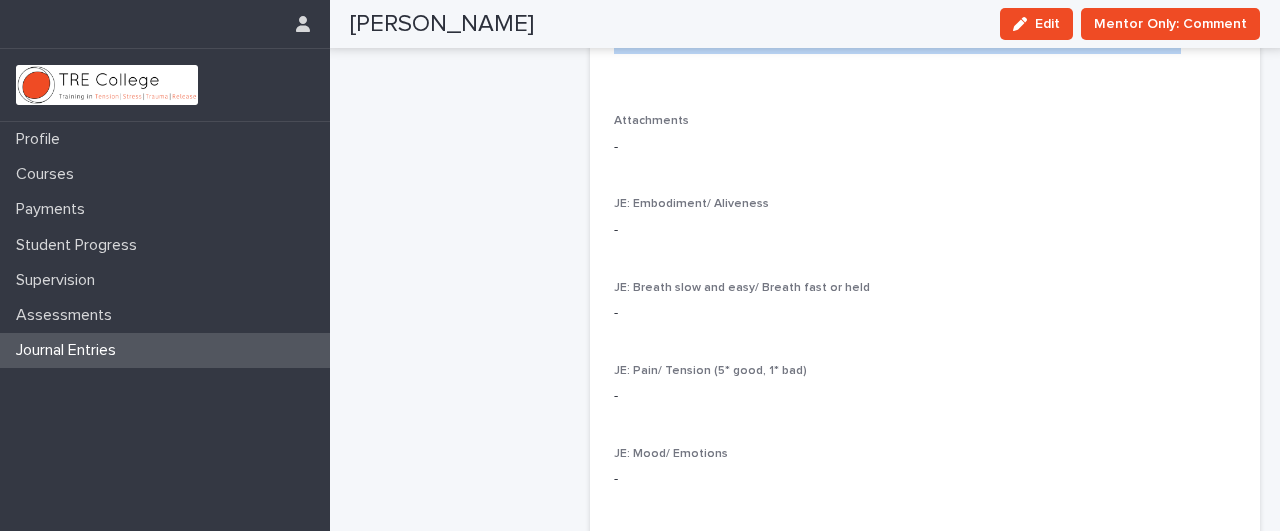 drag, startPoint x: 614, startPoint y: 254, endPoint x: 723, endPoint y: 80, distance: 205.3217 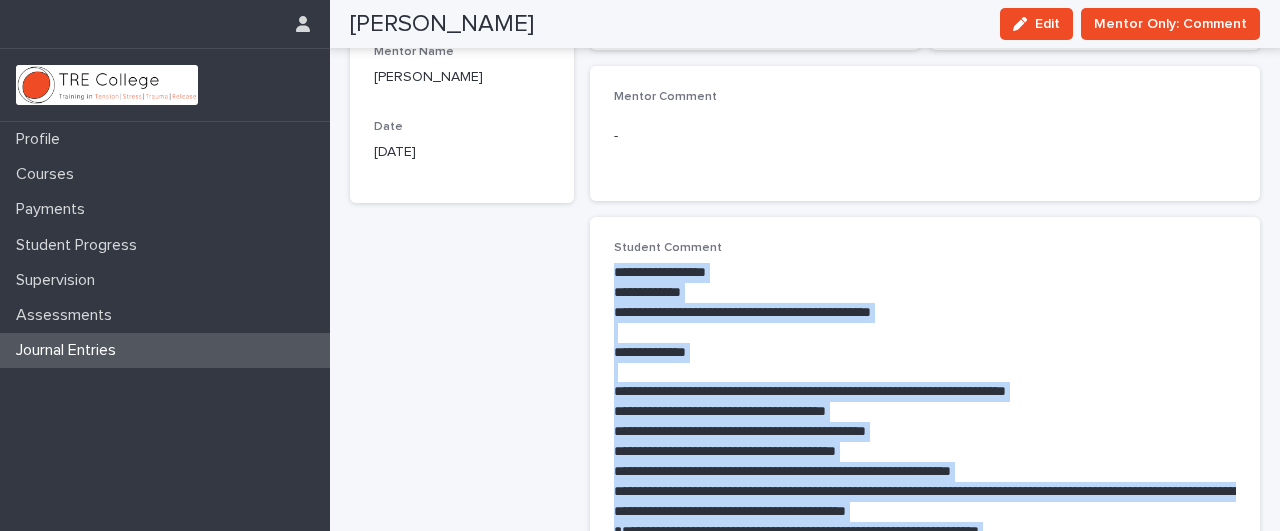 scroll, scrollTop: 0, scrollLeft: 0, axis: both 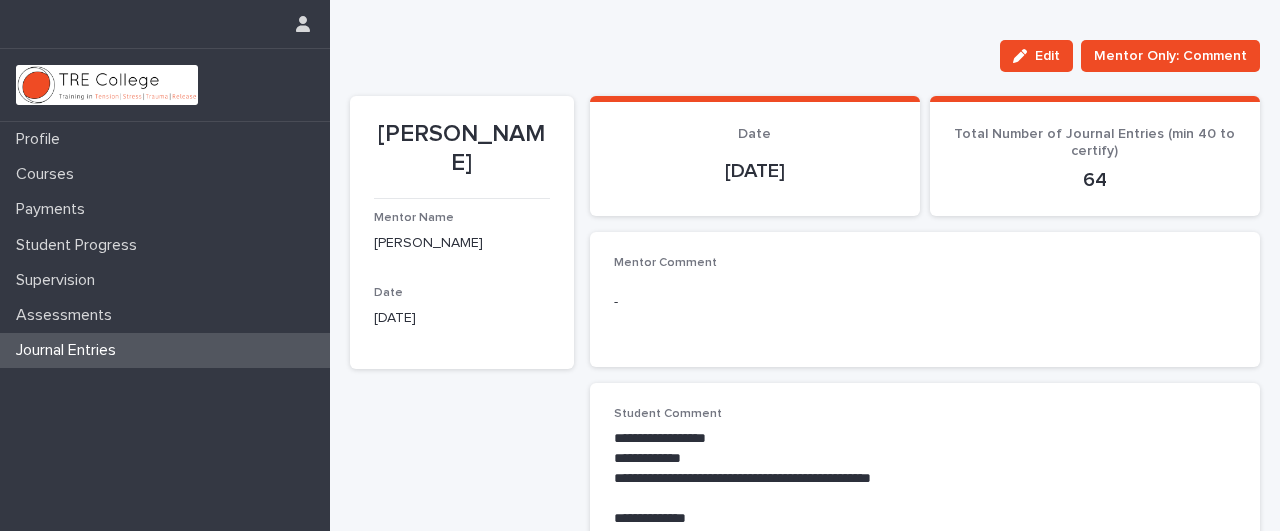 click on "64" at bounding box center (1095, 180) 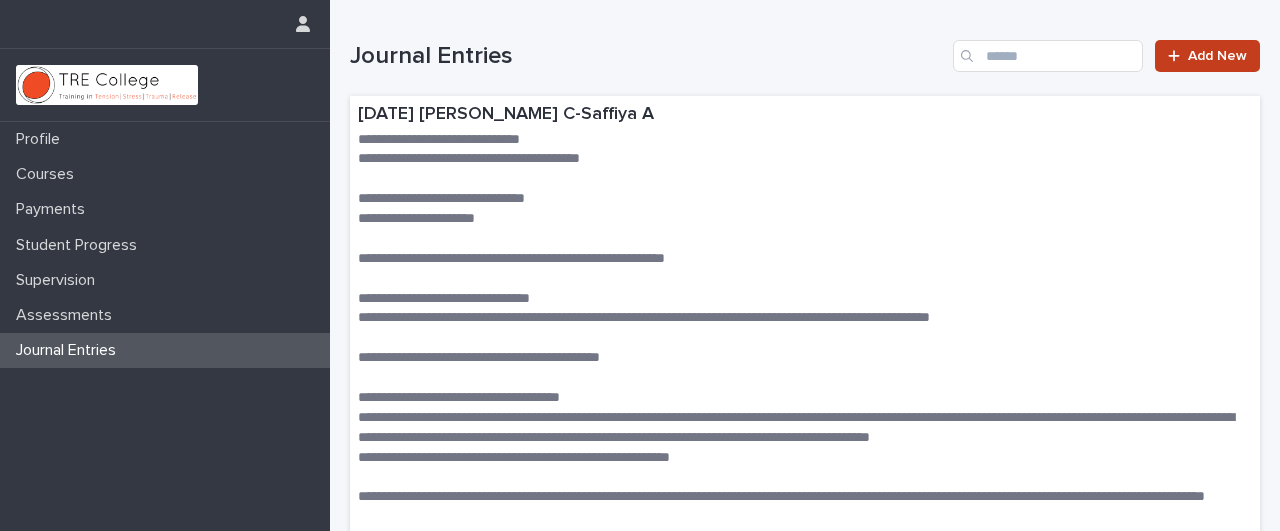 click on "Add New" at bounding box center [1207, 56] 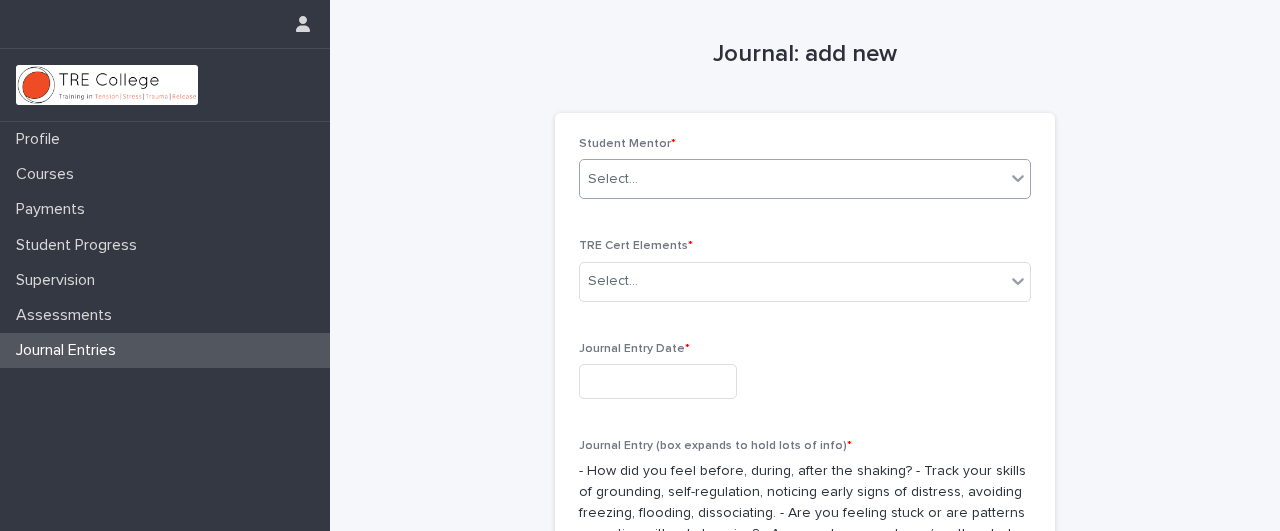 click 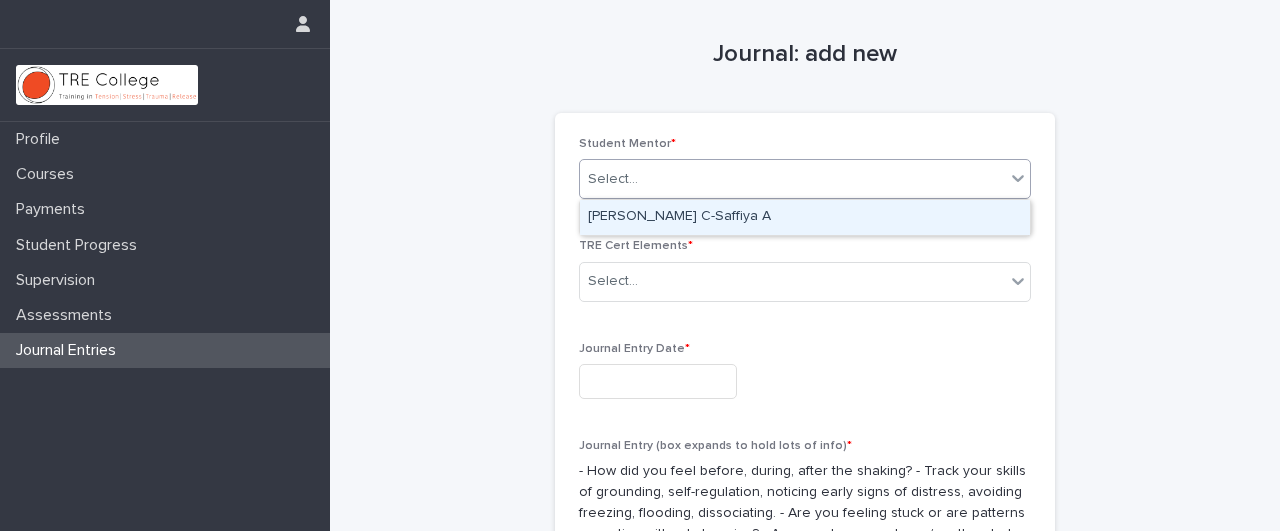 click on "[PERSON_NAME] C-Saffiya A" at bounding box center (805, 217) 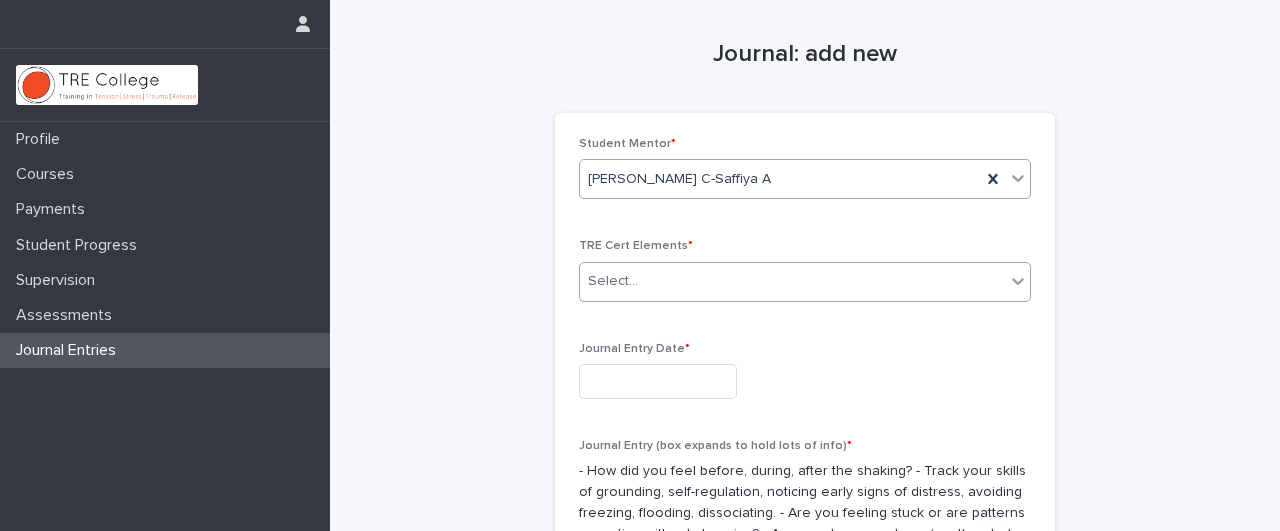 click 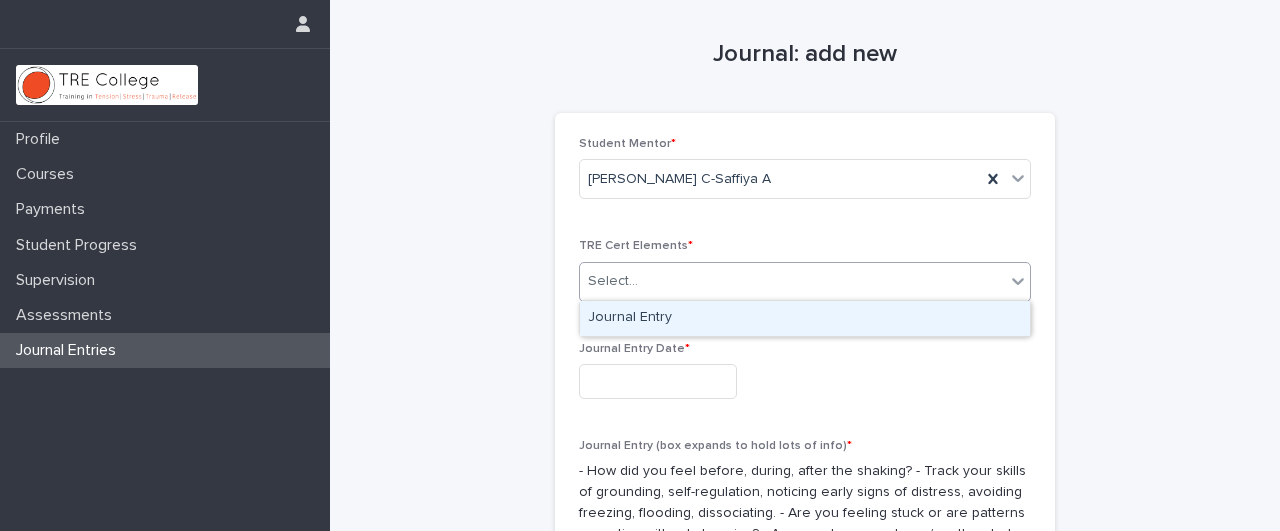 click on "Journal Entry" at bounding box center (805, 318) 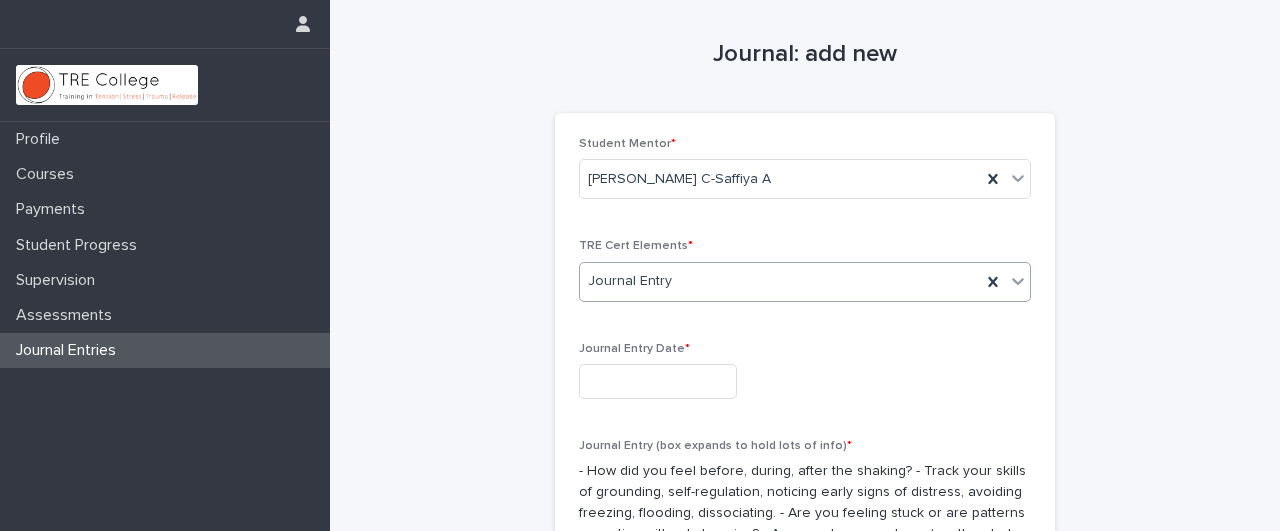 click at bounding box center [658, 381] 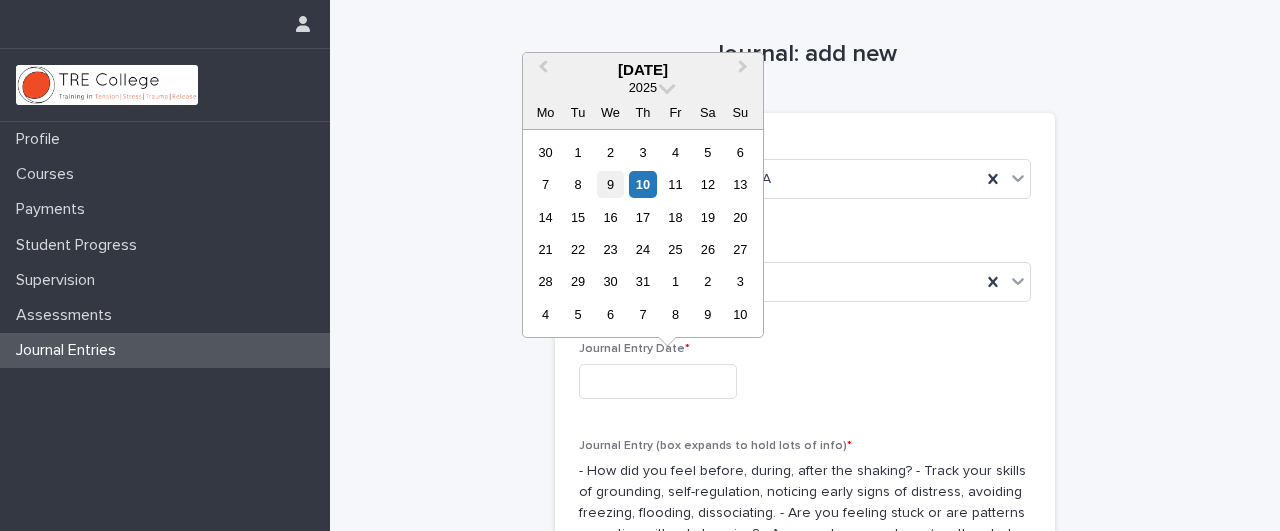 click on "9" at bounding box center [610, 184] 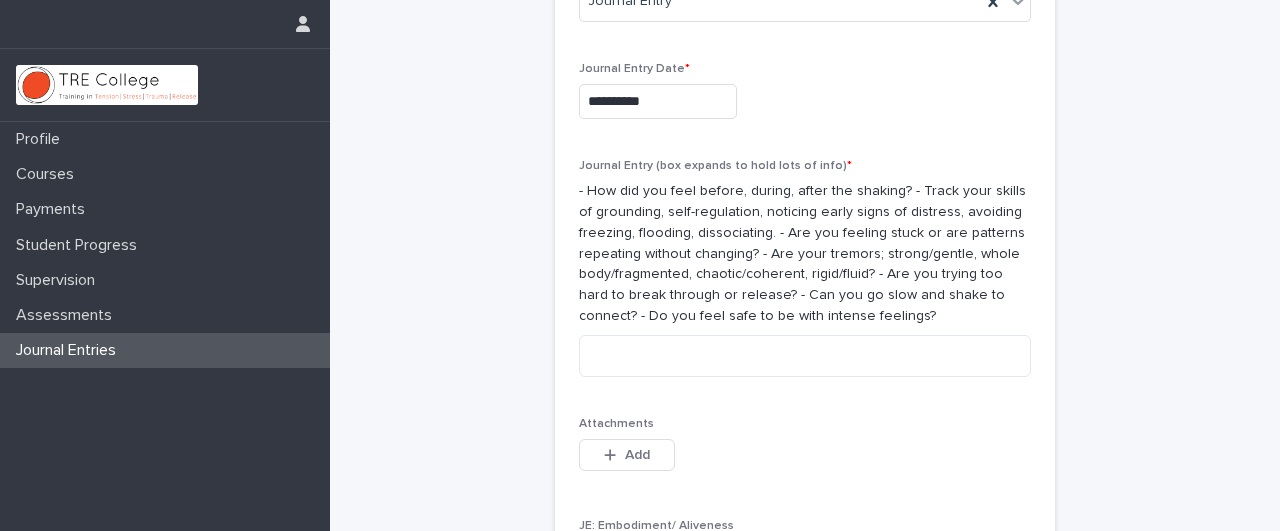 scroll, scrollTop: 282, scrollLeft: 0, axis: vertical 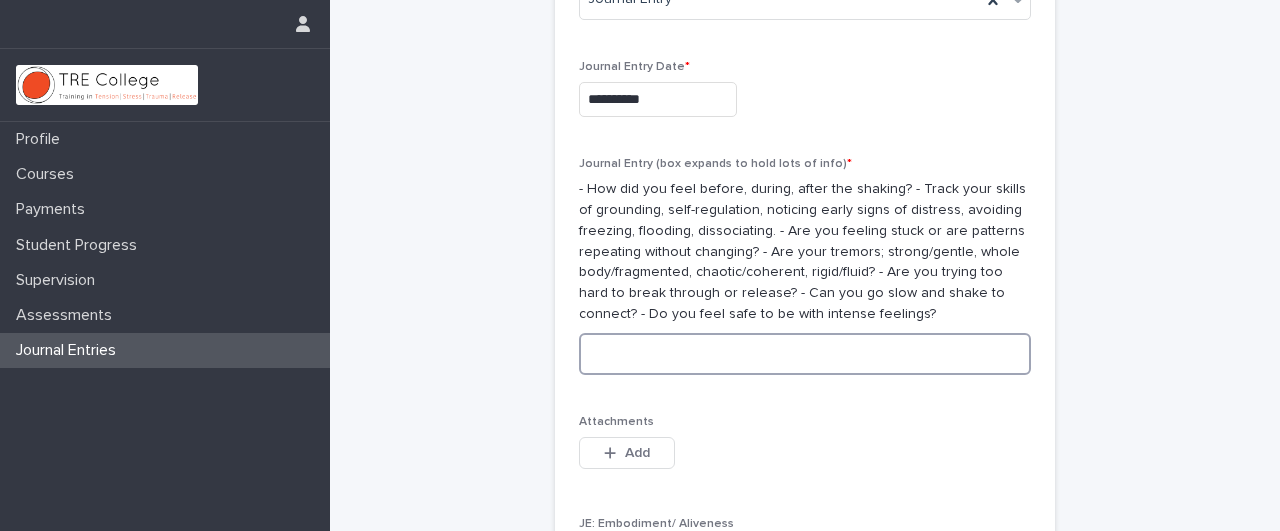 click at bounding box center [805, 354] 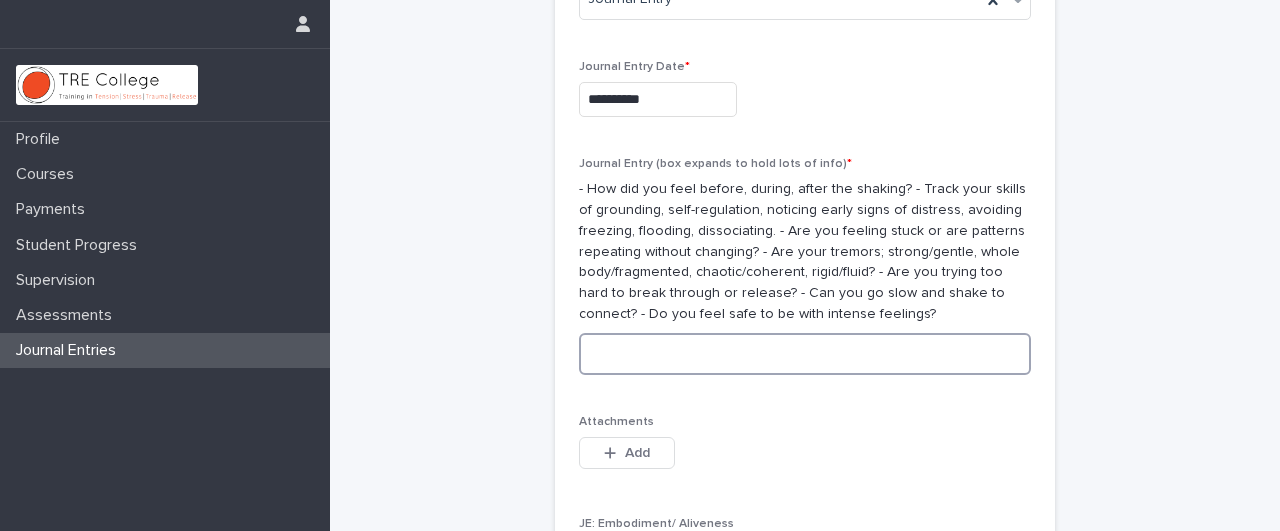 paste on "**********" 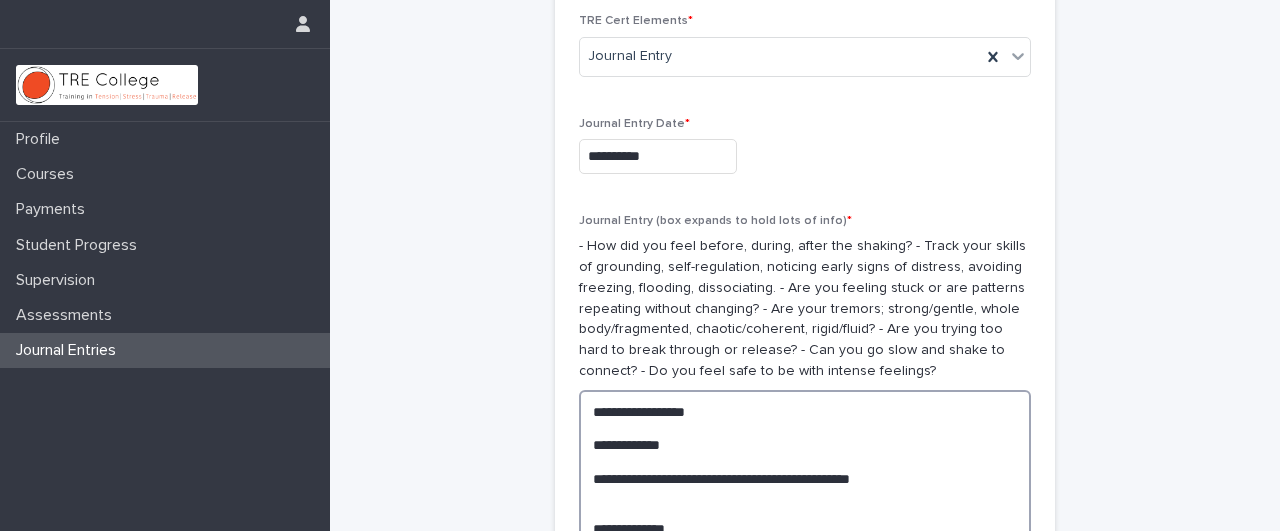scroll, scrollTop: 224, scrollLeft: 0, axis: vertical 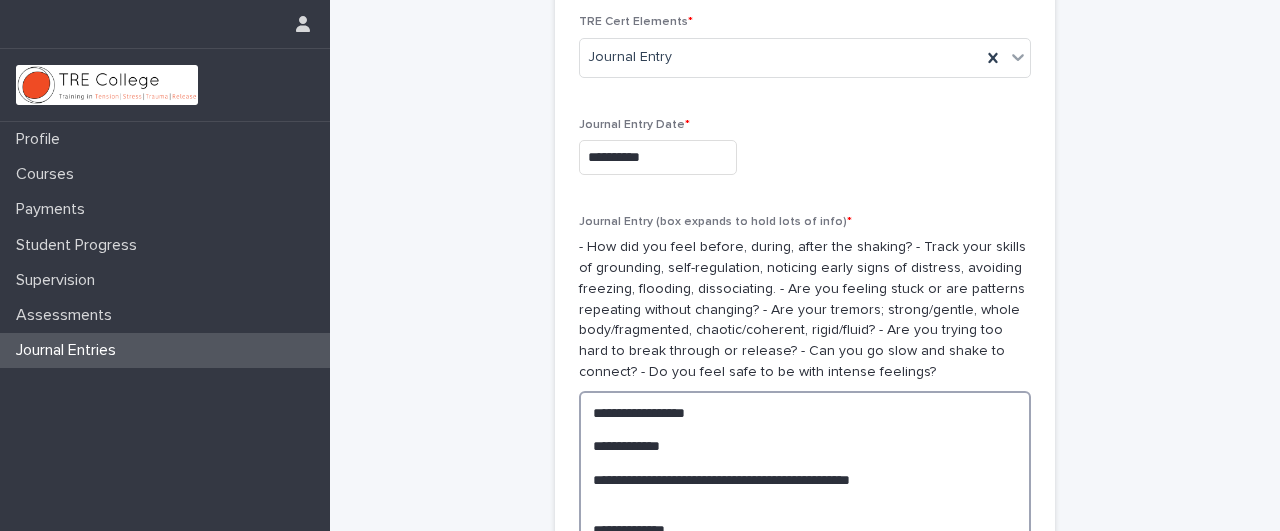 click at bounding box center (805, 958) 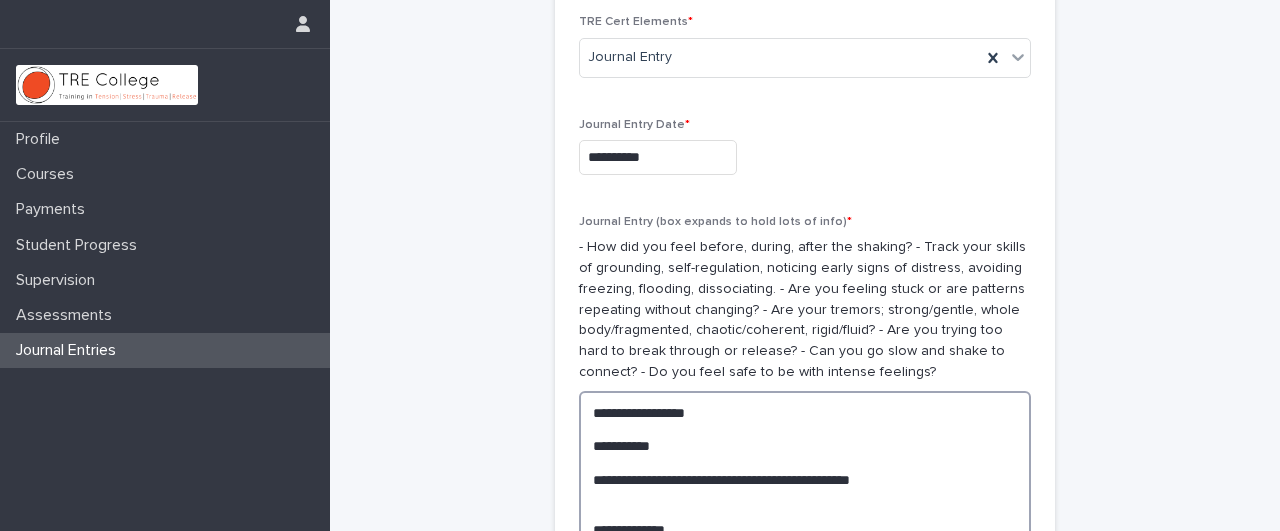 drag, startPoint x: 642, startPoint y: 443, endPoint x: 630, endPoint y: 443, distance: 12 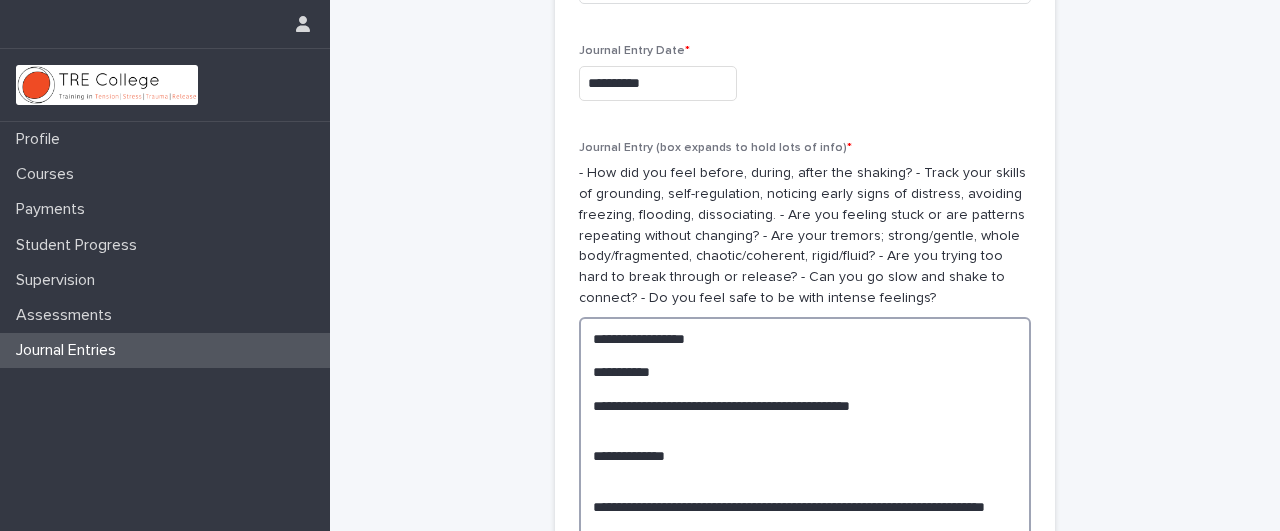scroll, scrollTop: 299, scrollLeft: 0, axis: vertical 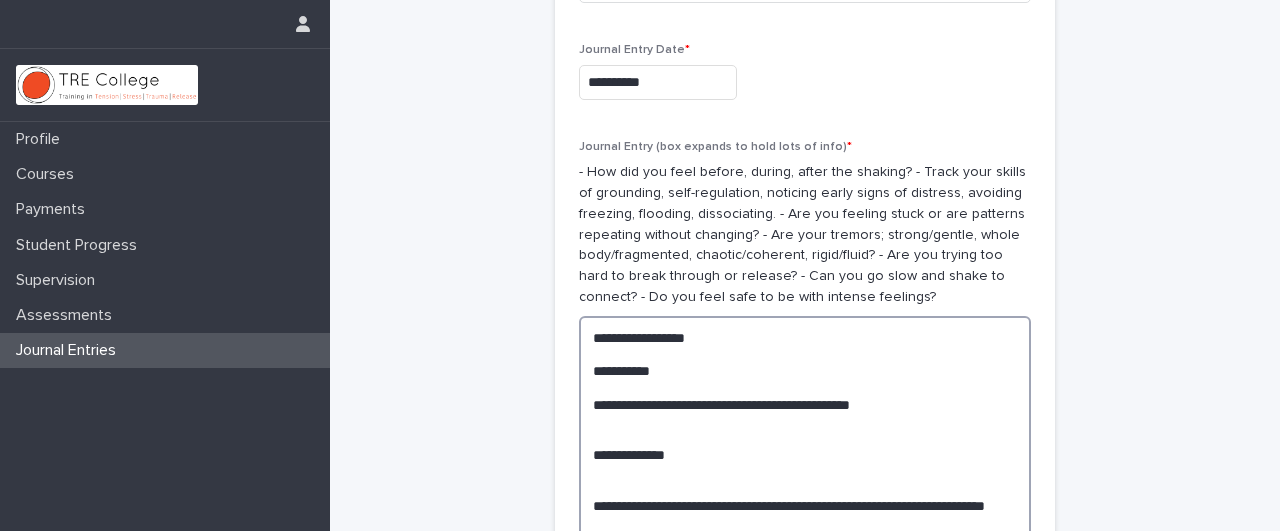drag, startPoint x: 734, startPoint y: 336, endPoint x: 642, endPoint y: 335, distance: 92.00543 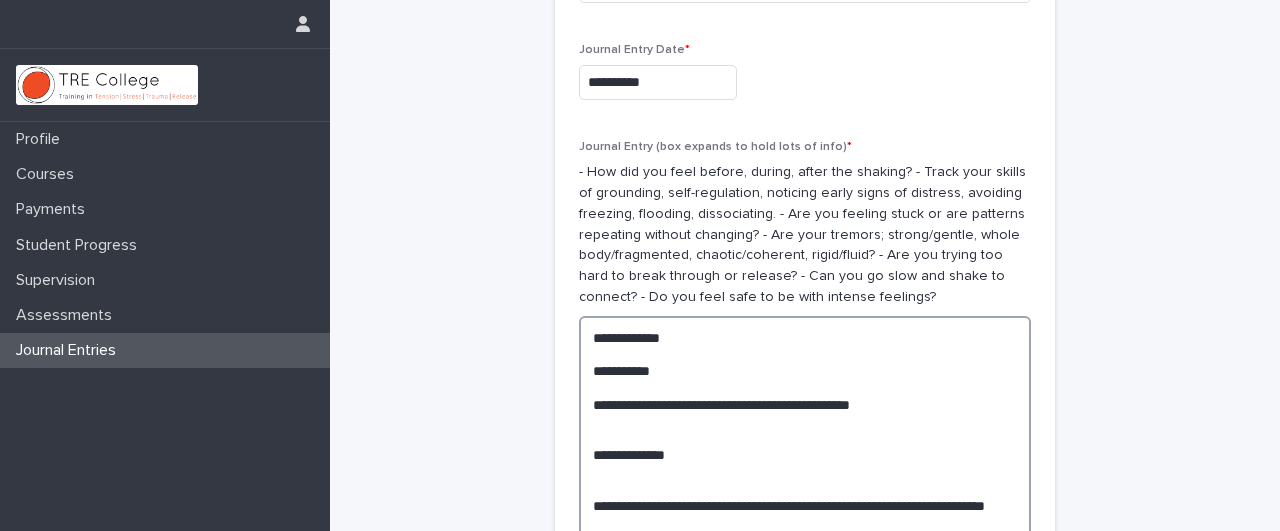 click at bounding box center [805, 883] 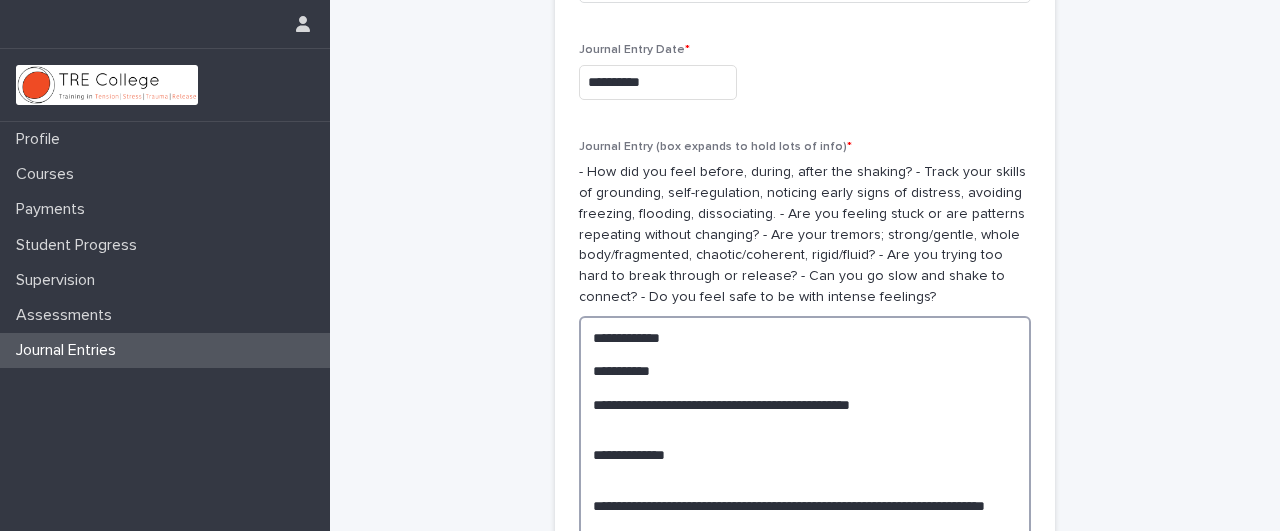 click at bounding box center [805, 883] 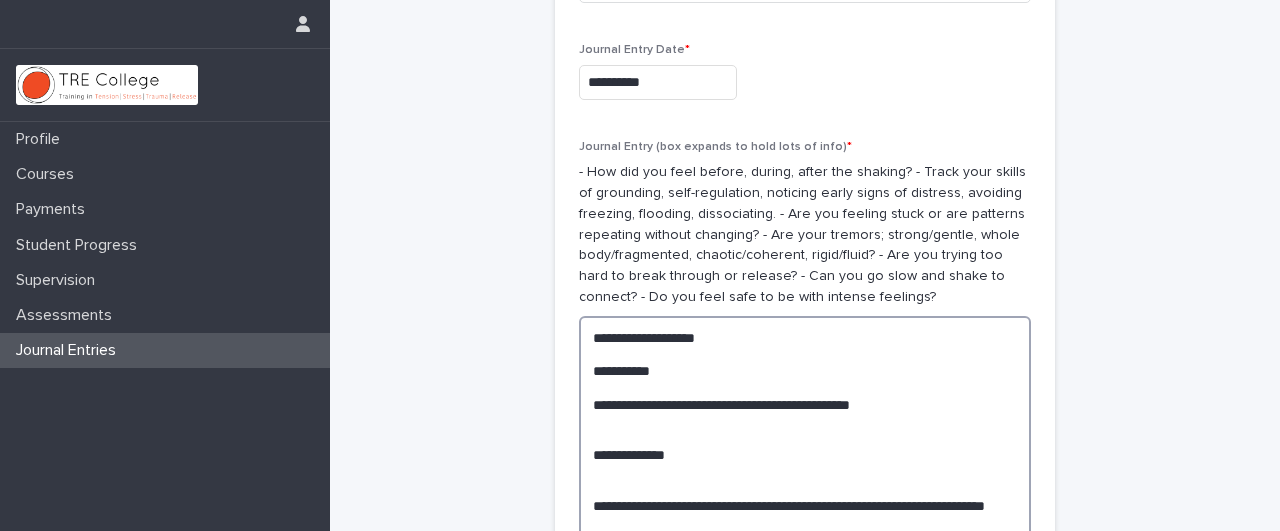 drag, startPoint x: 594, startPoint y: 399, endPoint x: 925, endPoint y: 412, distance: 331.2552 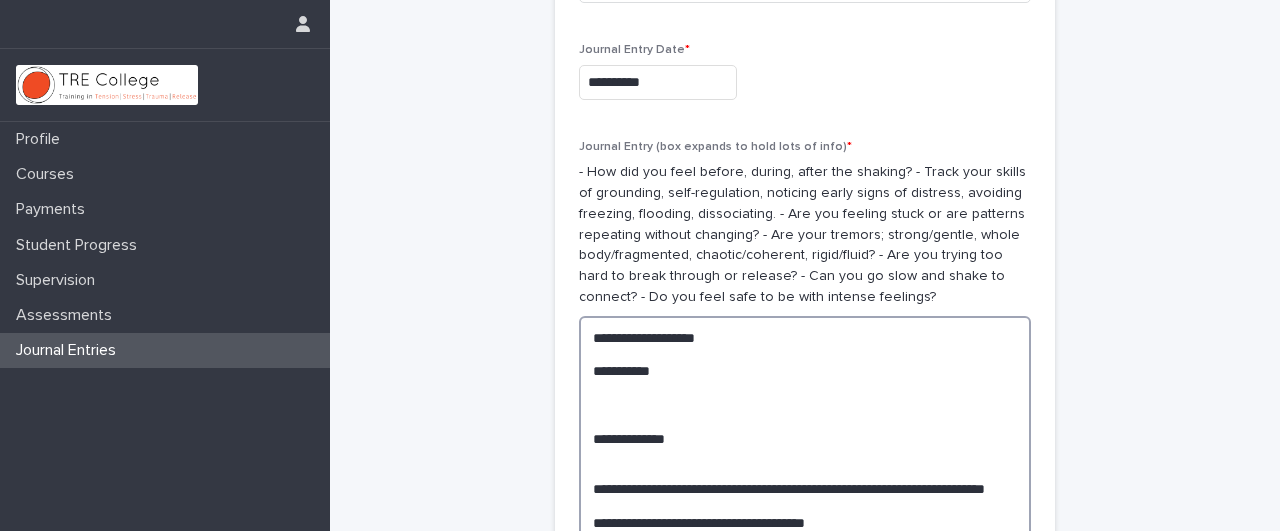 click at bounding box center (805, 874) 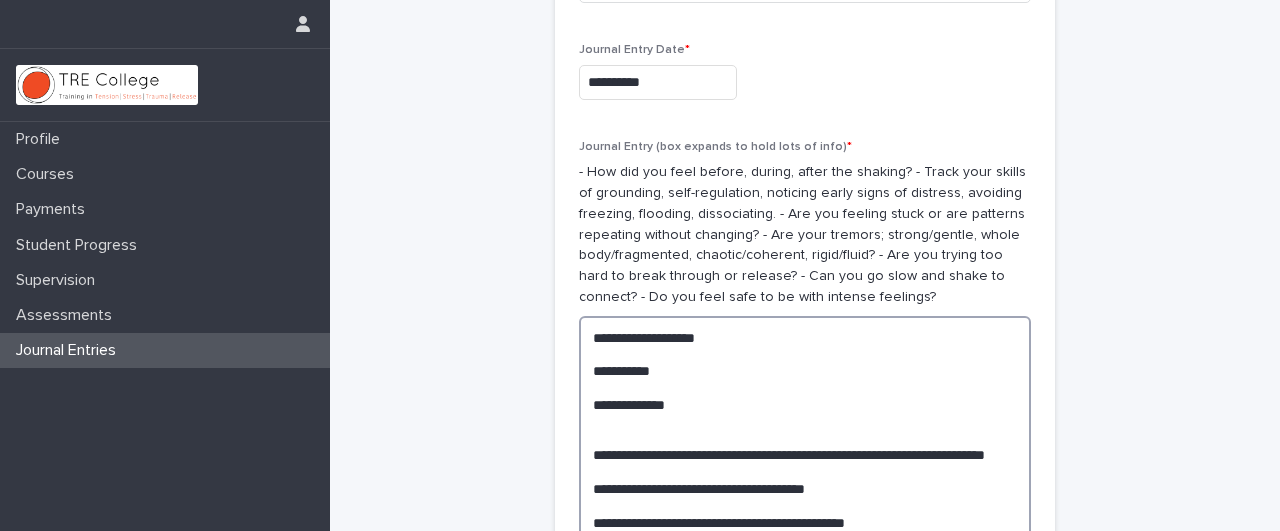 drag, startPoint x: 697, startPoint y: 403, endPoint x: 665, endPoint y: 403, distance: 32 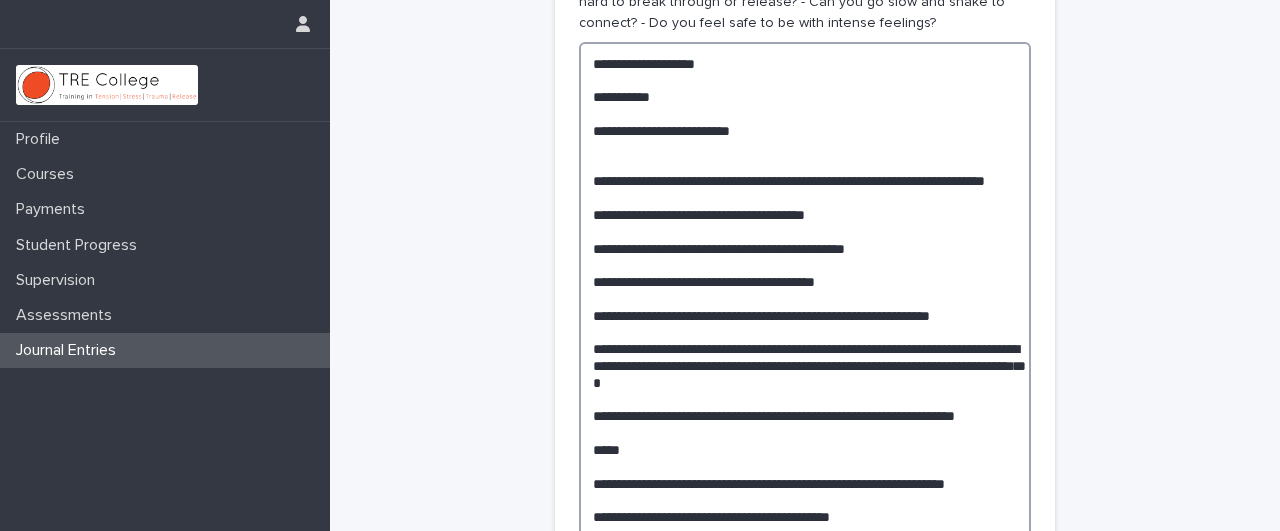 scroll, scrollTop: 574, scrollLeft: 0, axis: vertical 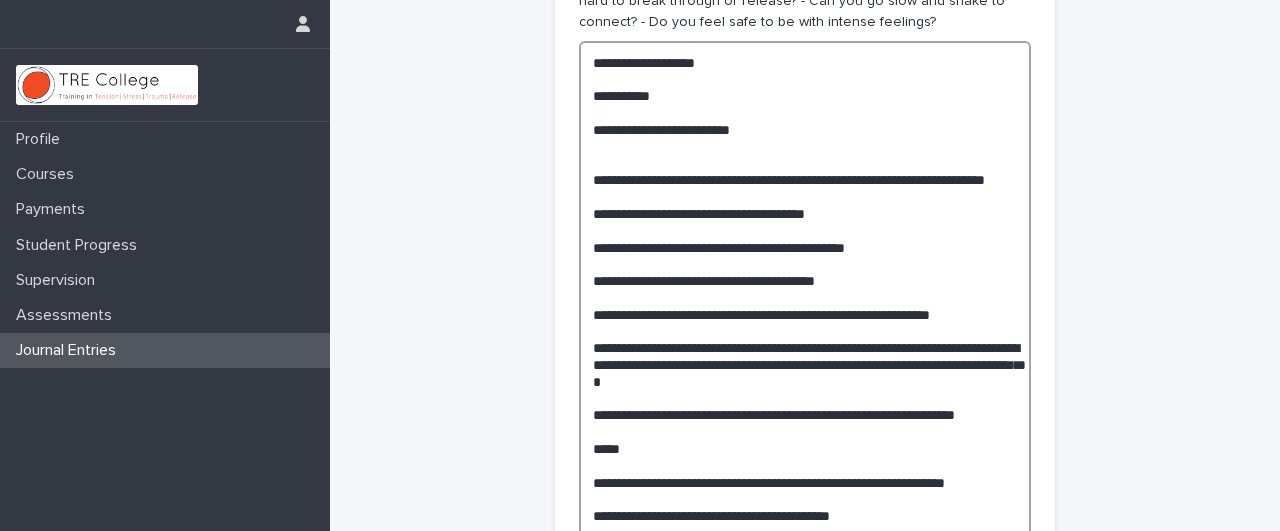 click at bounding box center (805, 583) 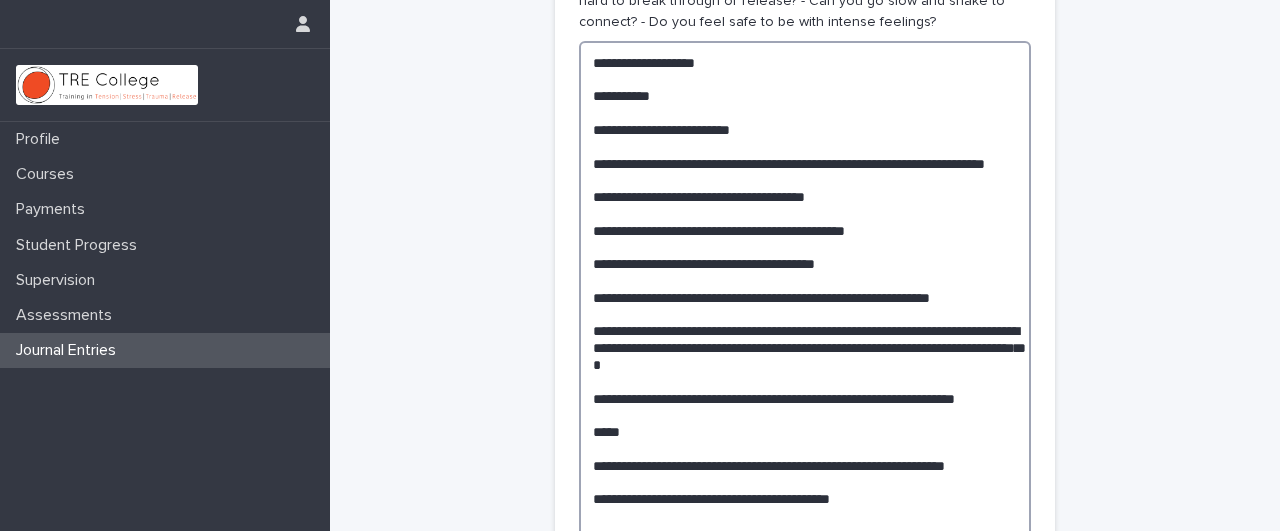 click at bounding box center [805, 574] 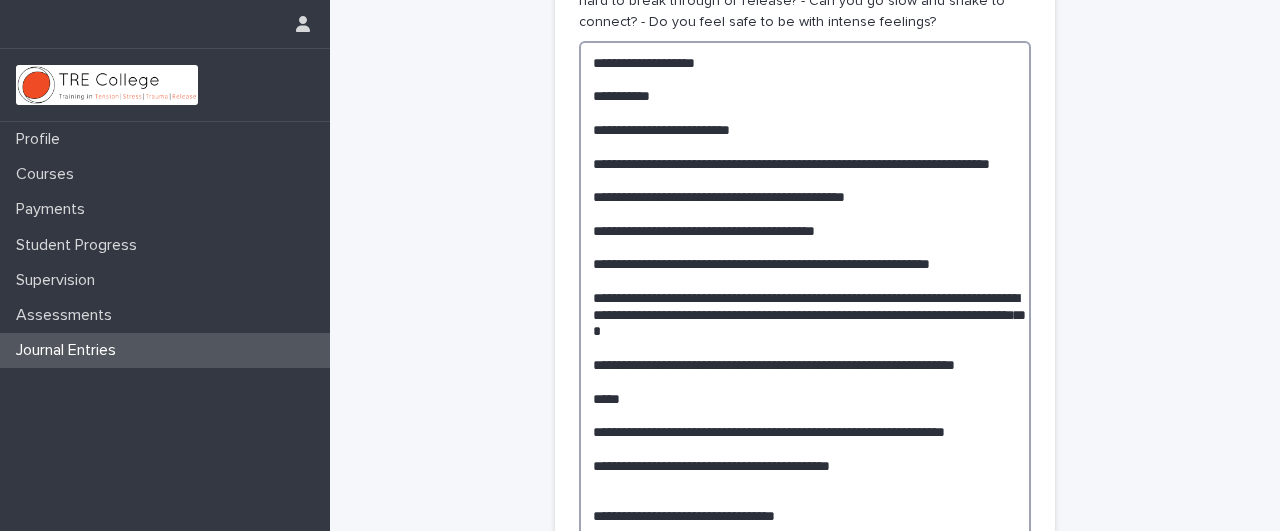 click at bounding box center (805, 557) 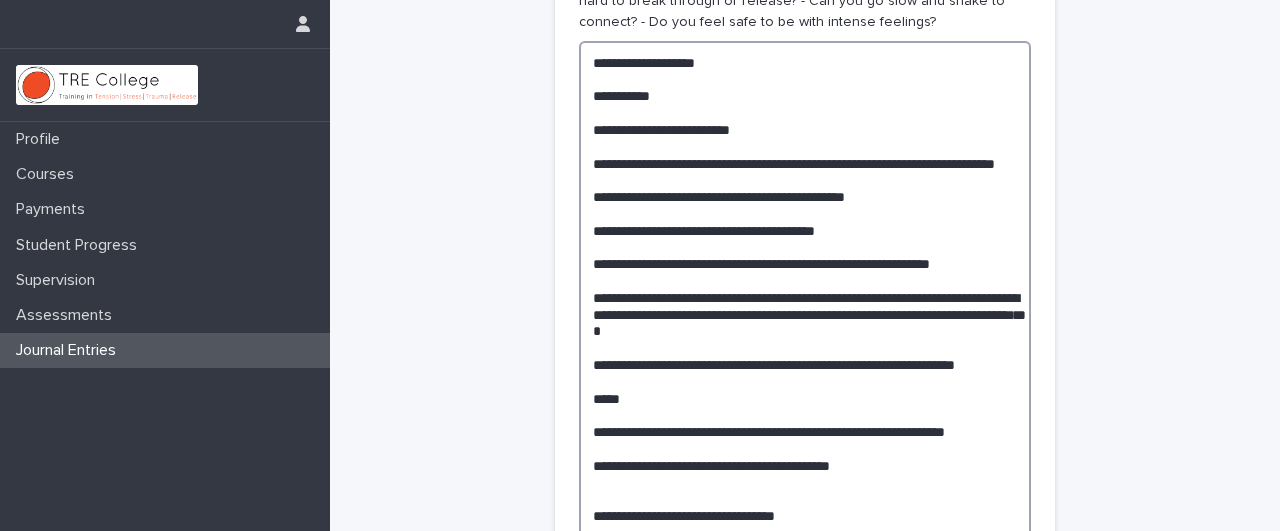 click at bounding box center [805, 557] 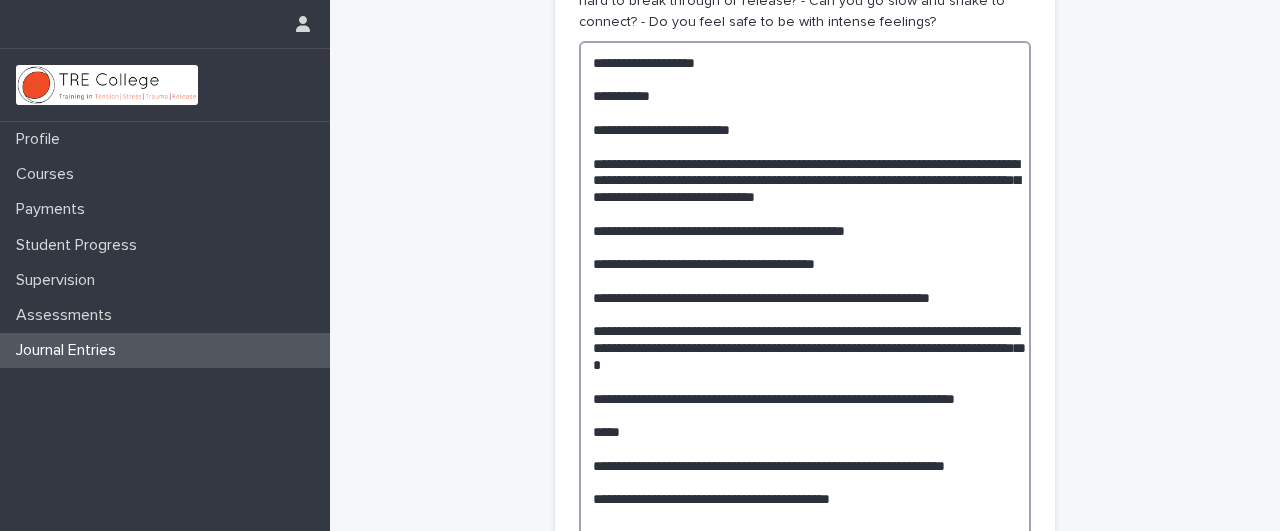 drag, startPoint x: 859, startPoint y: 264, endPoint x: 589, endPoint y: 240, distance: 271.06458 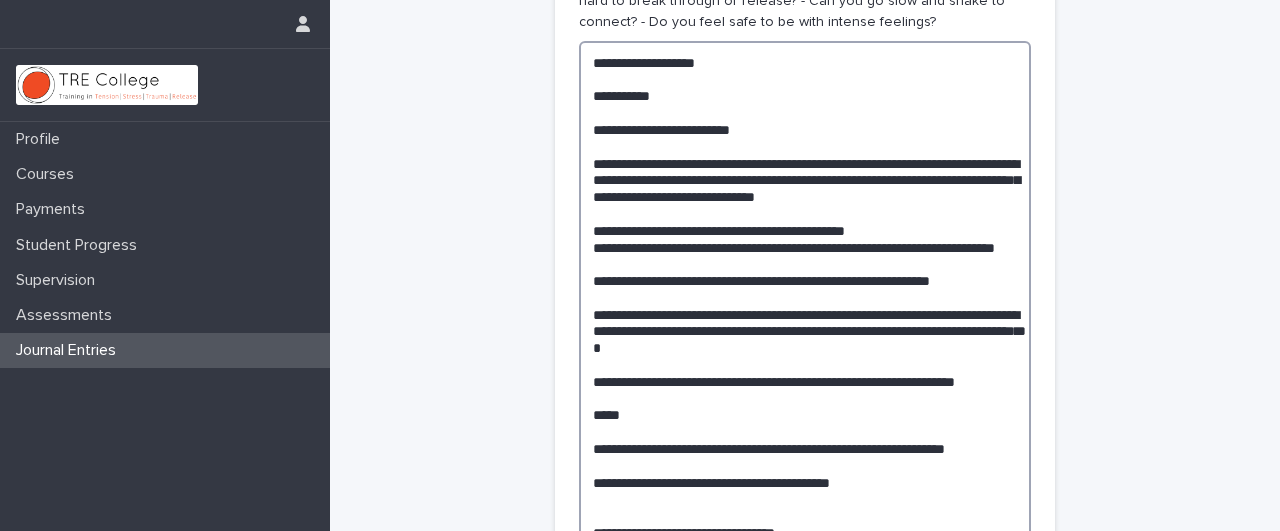drag, startPoint x: 724, startPoint y: 388, endPoint x: 589, endPoint y: 337, distance: 144.31216 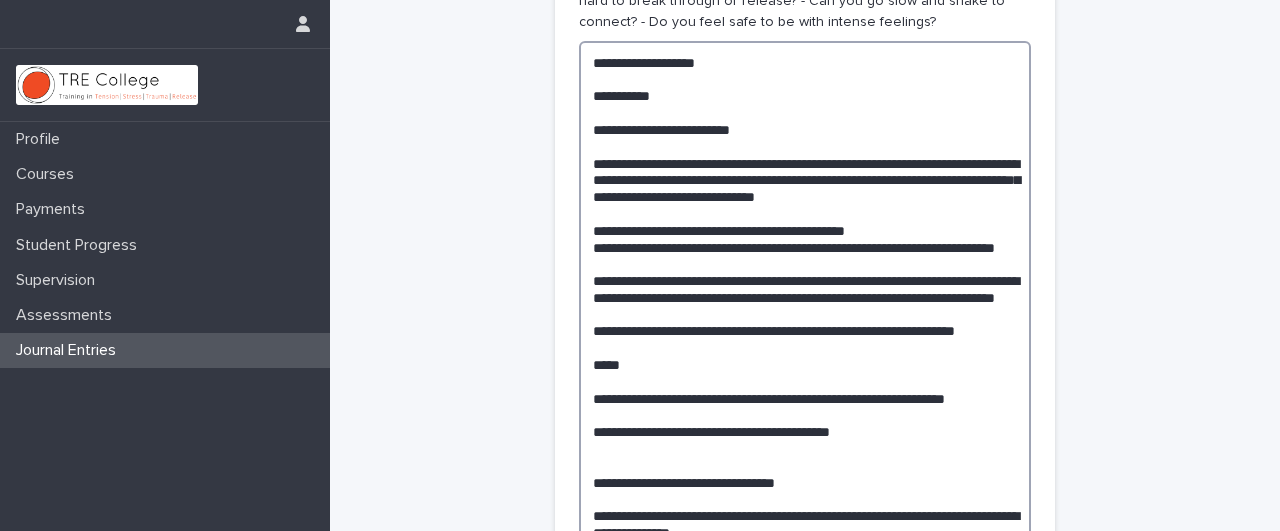 click at bounding box center (805, 541) 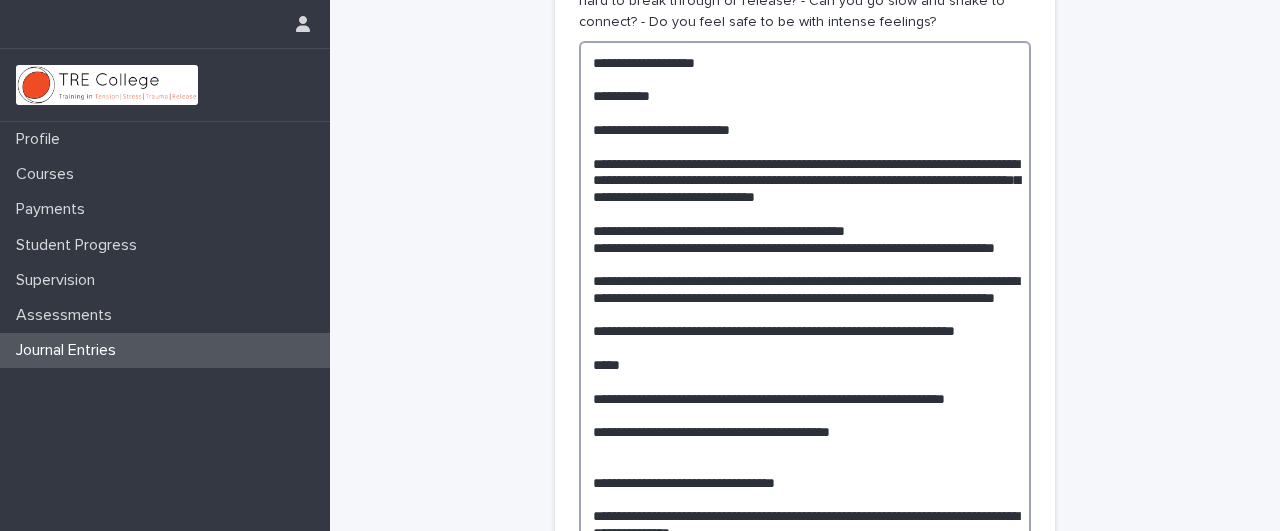 click at bounding box center (805, 541) 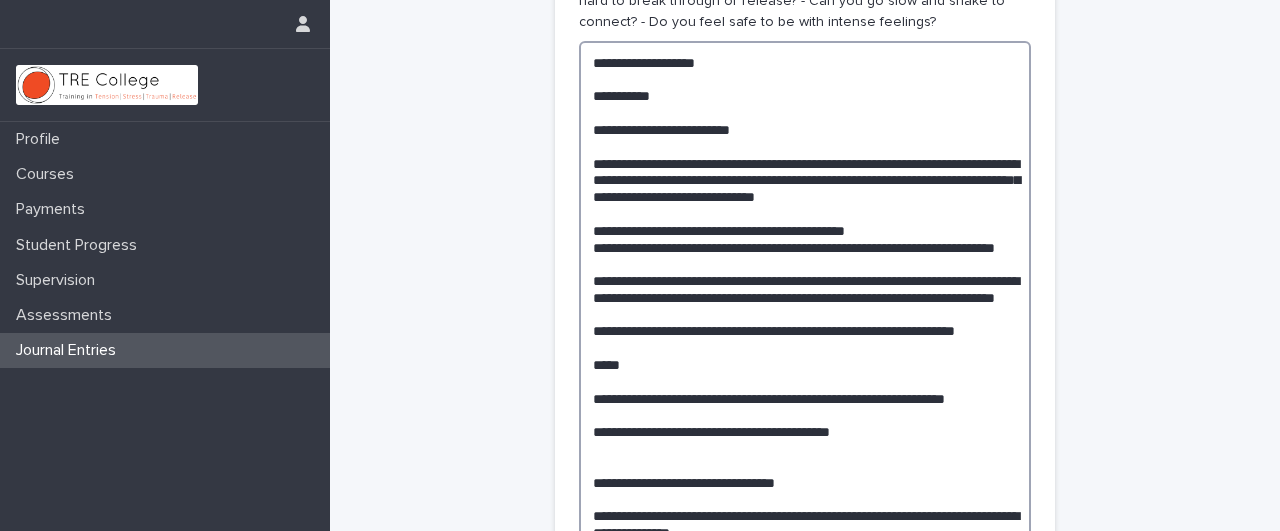 click at bounding box center (805, 541) 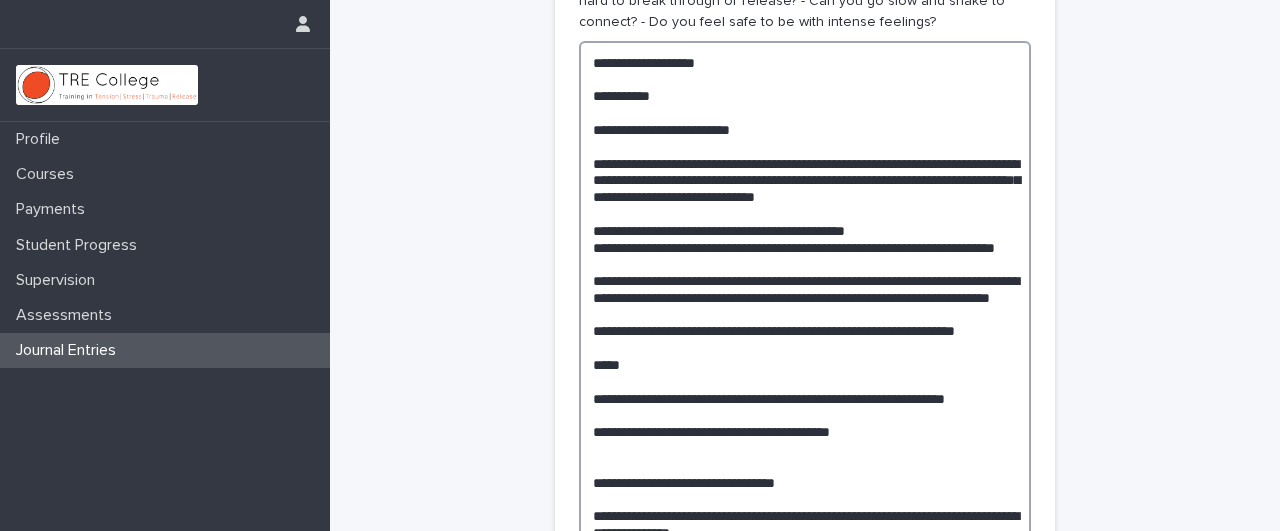 click at bounding box center [805, 541] 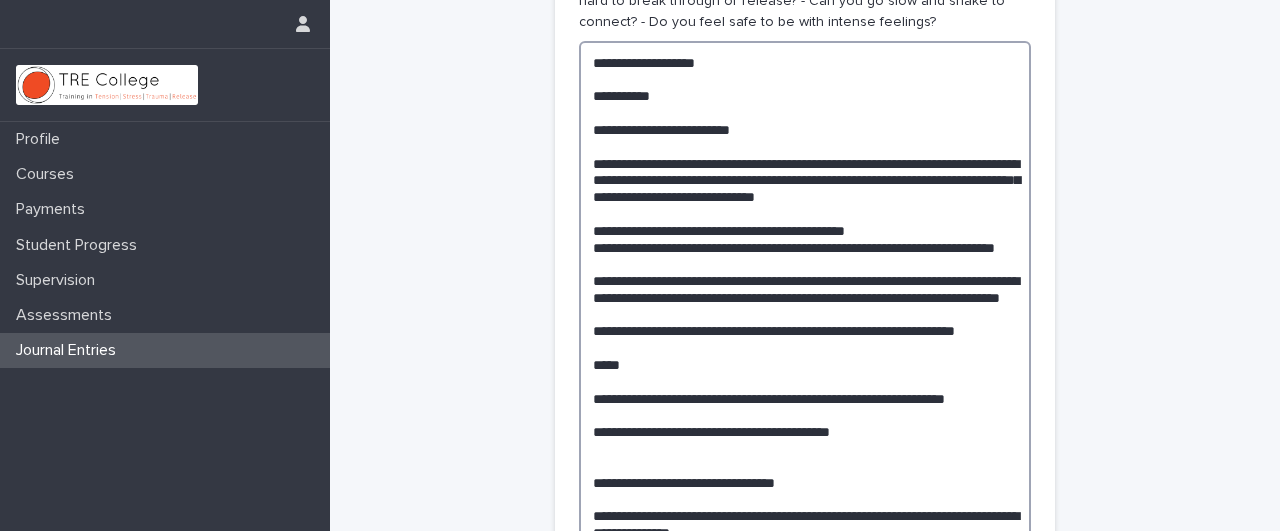 click at bounding box center (805, 541) 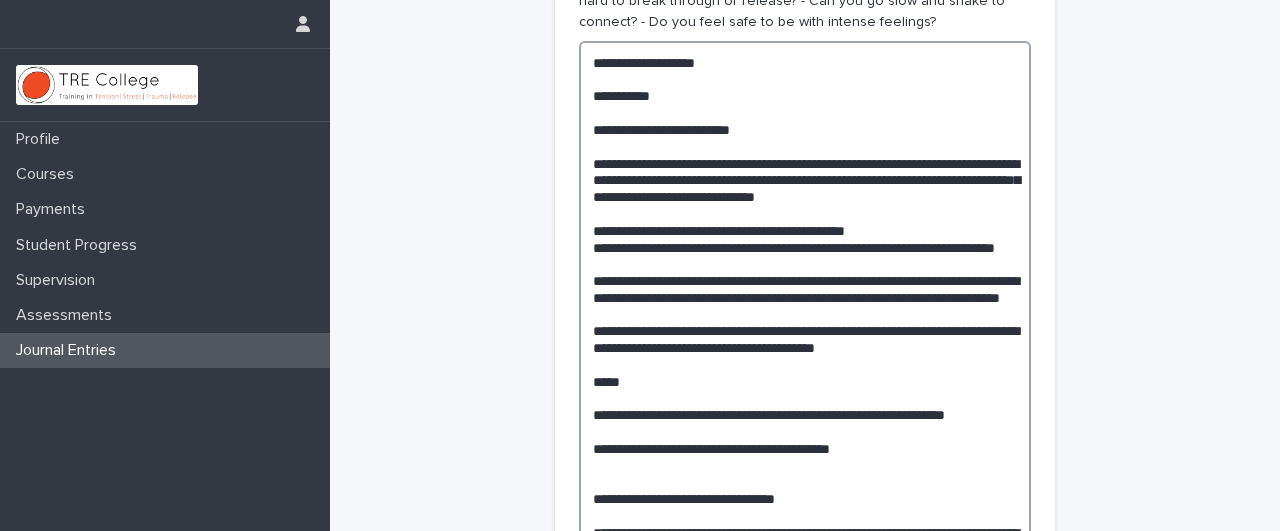 drag, startPoint x: 656, startPoint y: 425, endPoint x: 595, endPoint y: 398, distance: 66.70832 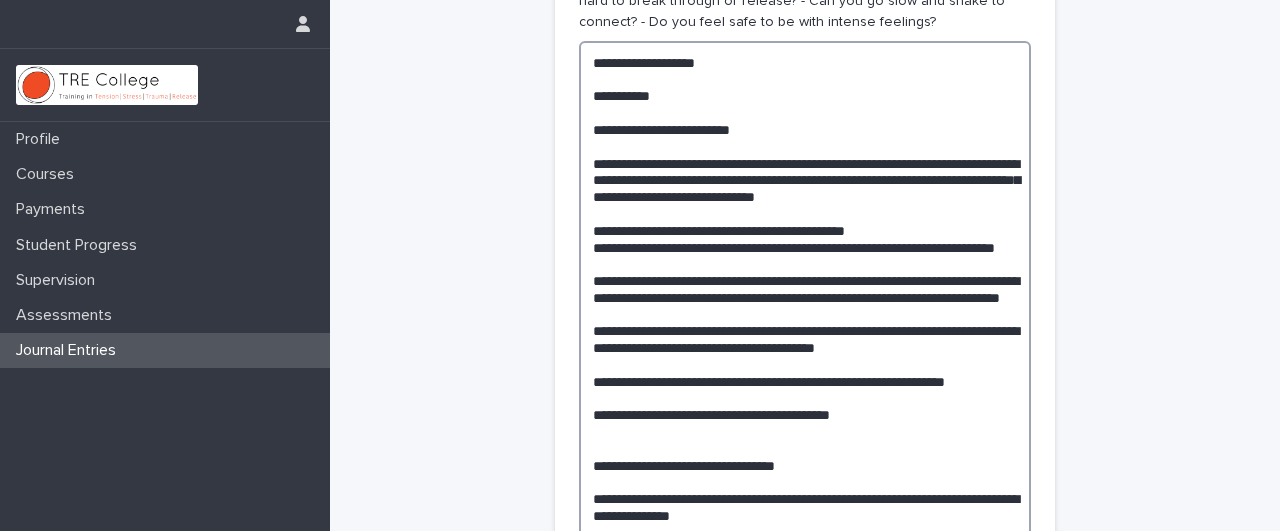 click at bounding box center (805, 524) 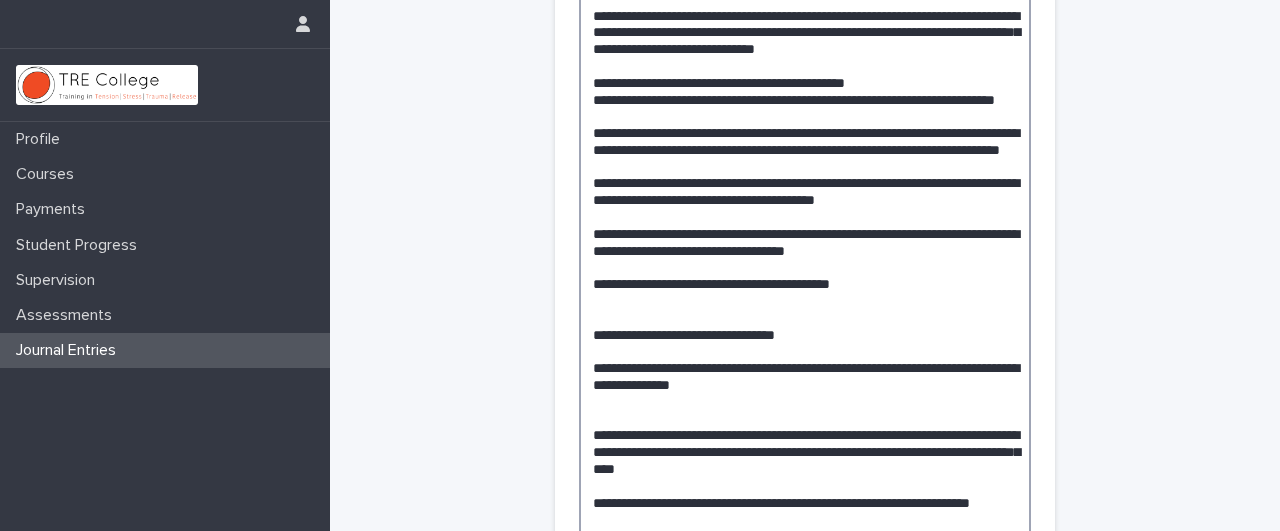 scroll, scrollTop: 724, scrollLeft: 0, axis: vertical 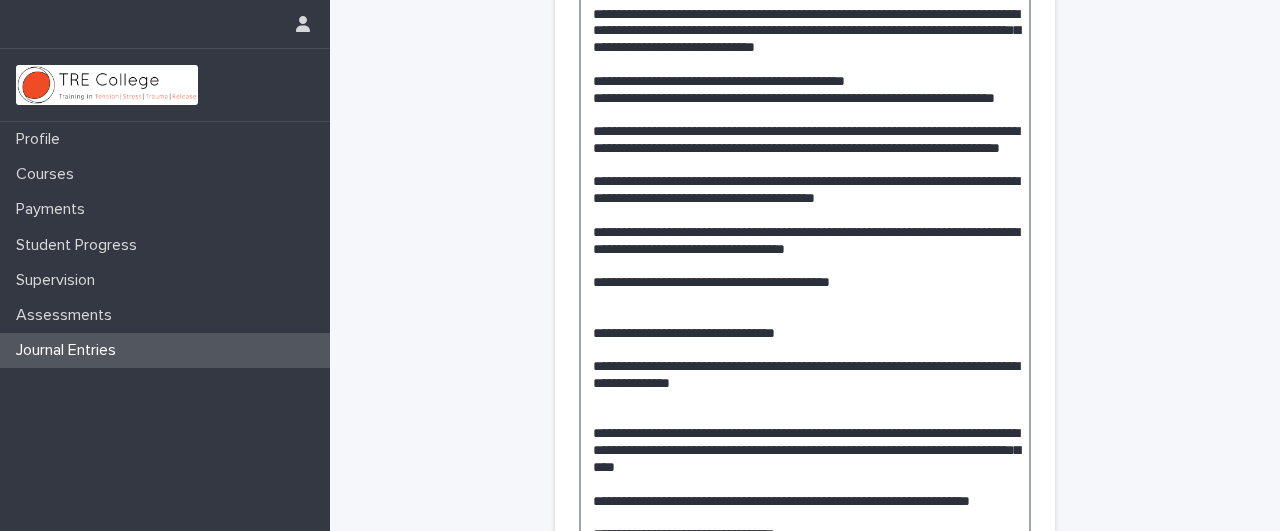 drag, startPoint x: 871, startPoint y: 331, endPoint x: 531, endPoint y: 307, distance: 340.846 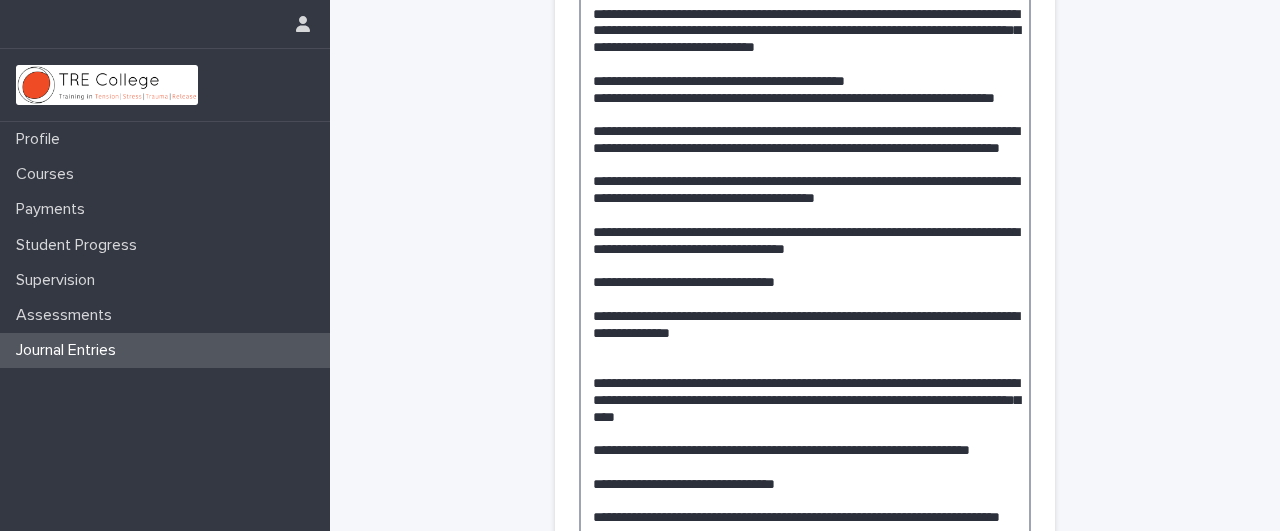 drag, startPoint x: 781, startPoint y: 365, endPoint x: 606, endPoint y: 342, distance: 176.50496 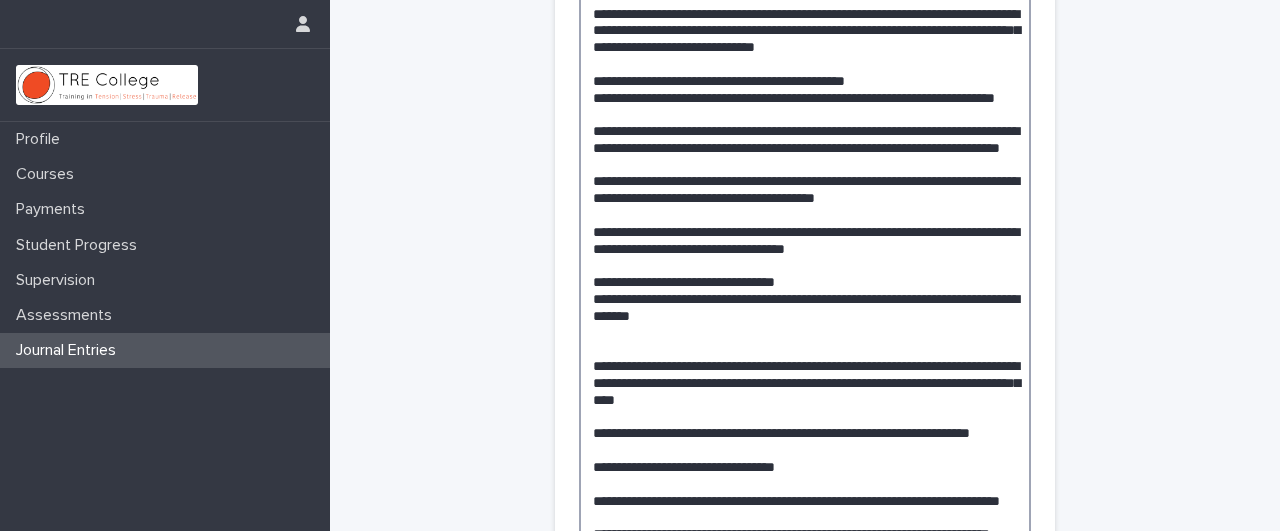 click at bounding box center (805, 340) 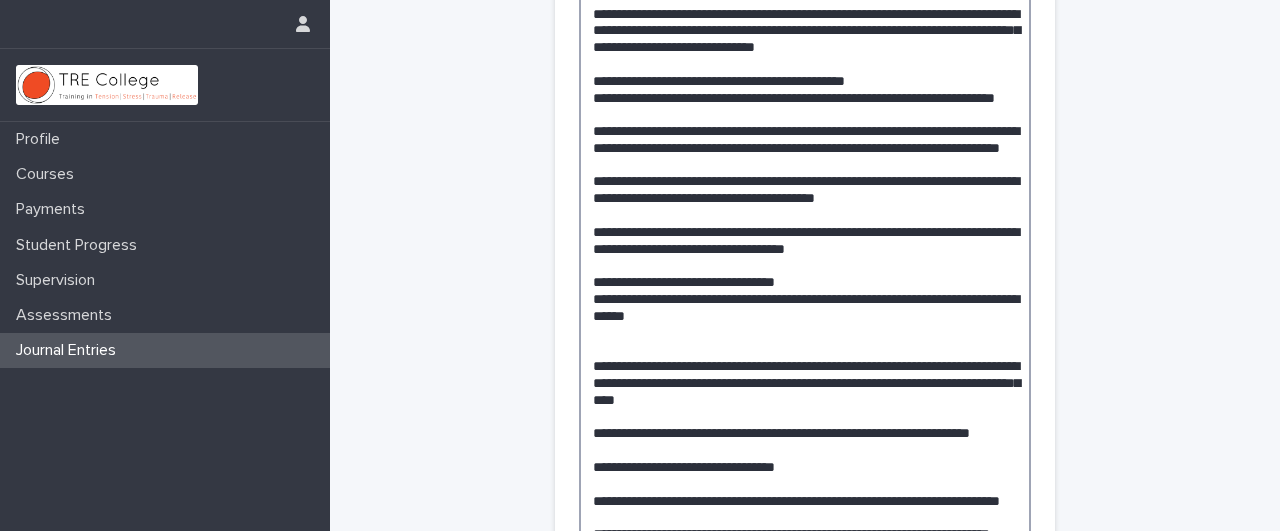 click at bounding box center [805, 340] 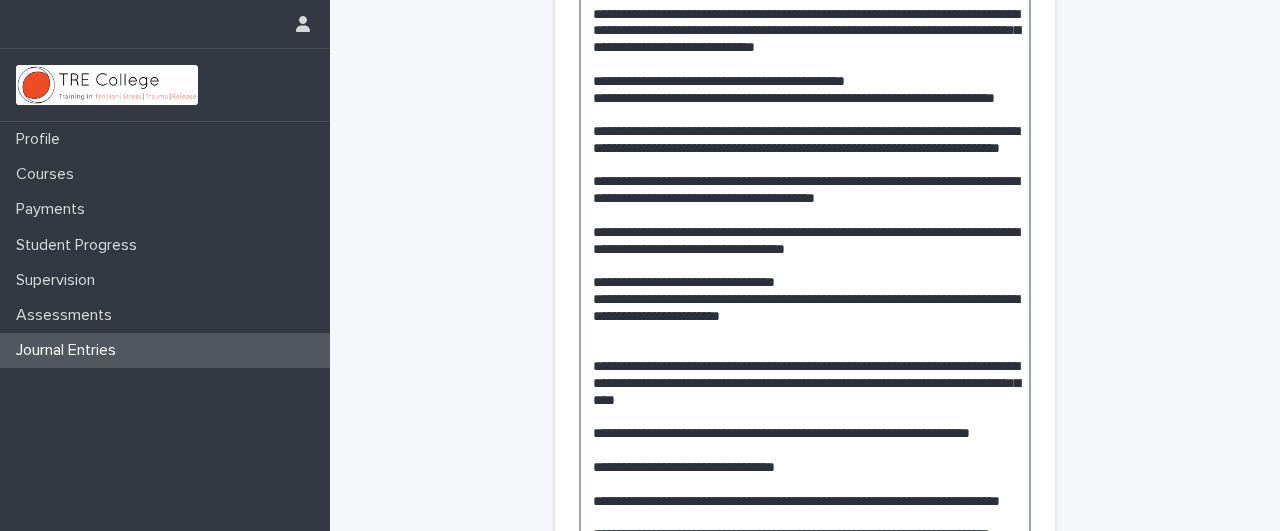 scroll, scrollTop: 851, scrollLeft: 0, axis: vertical 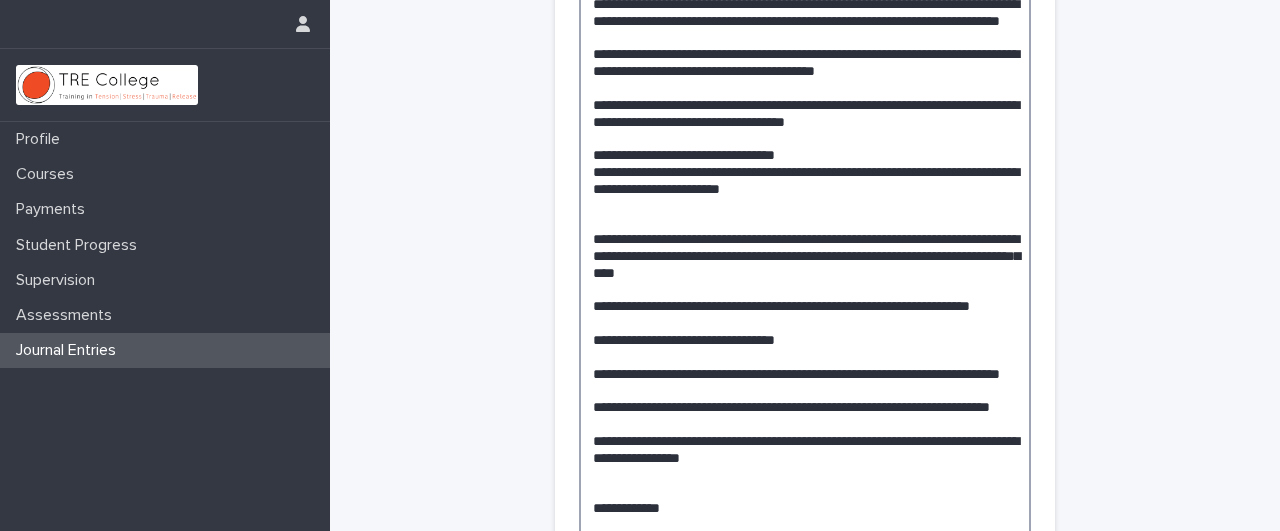 click at bounding box center (805, 213) 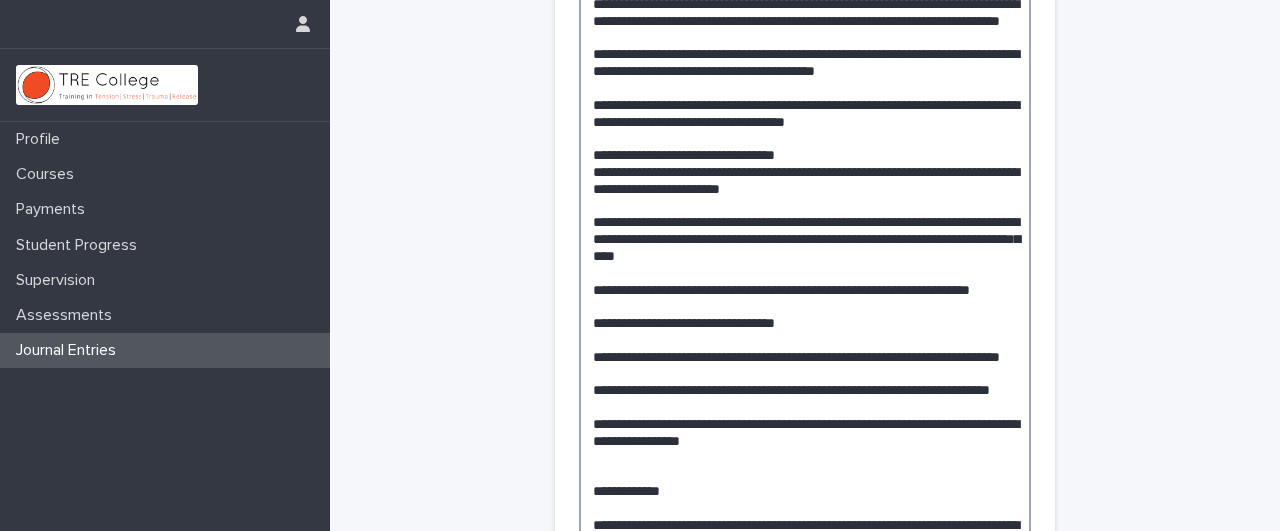 scroll, scrollTop: 851, scrollLeft: 0, axis: vertical 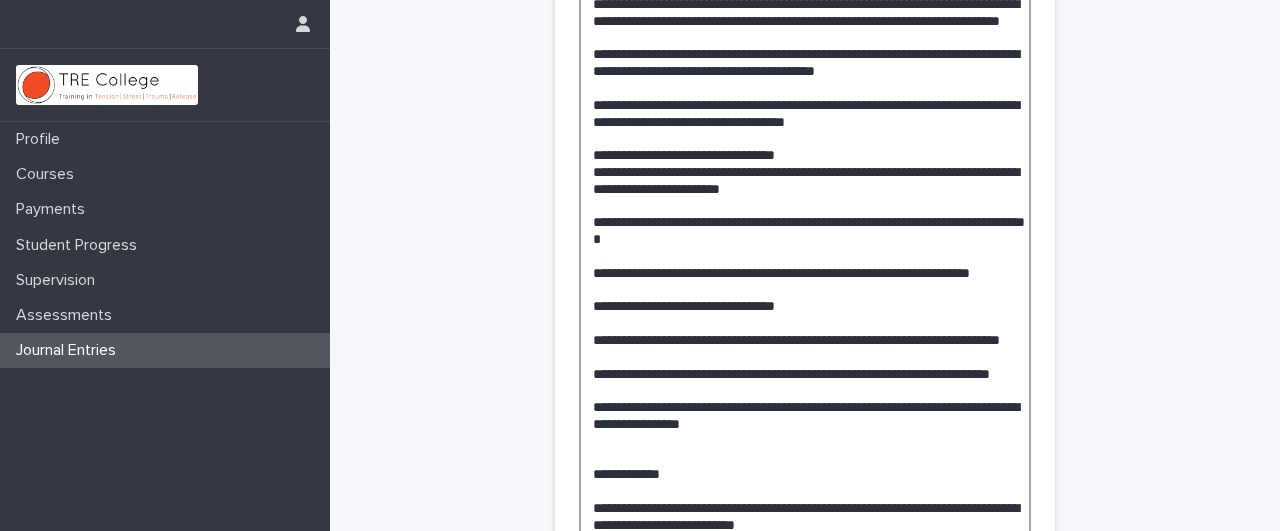 click at bounding box center (805, 196) 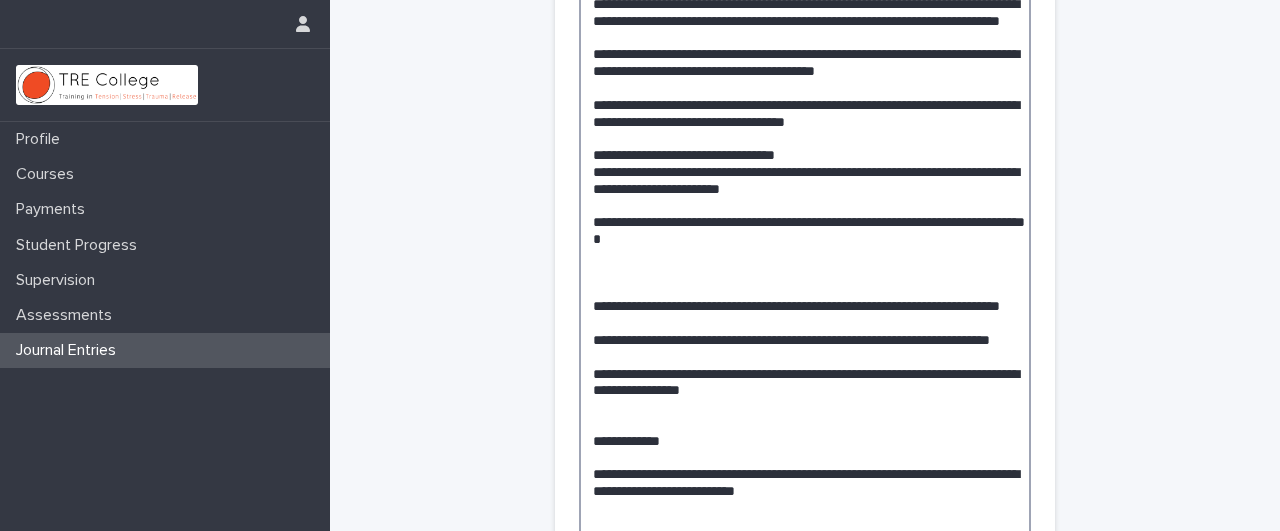 drag, startPoint x: 789, startPoint y: 465, endPoint x: 746, endPoint y: 453, distance: 44.64303 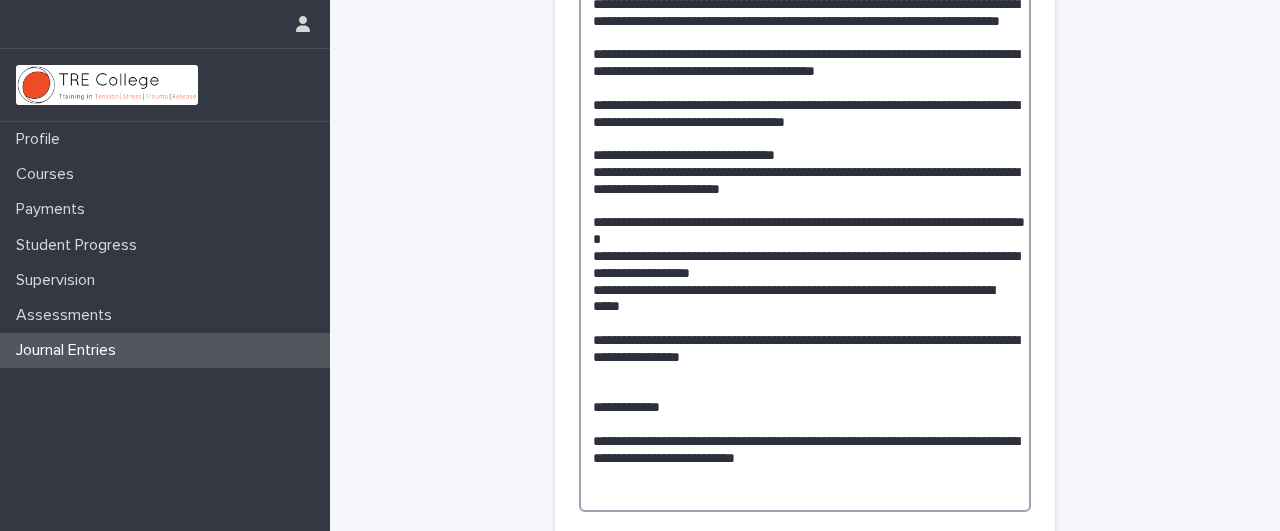 drag, startPoint x: 796, startPoint y: 403, endPoint x: 584, endPoint y: 354, distance: 217.58907 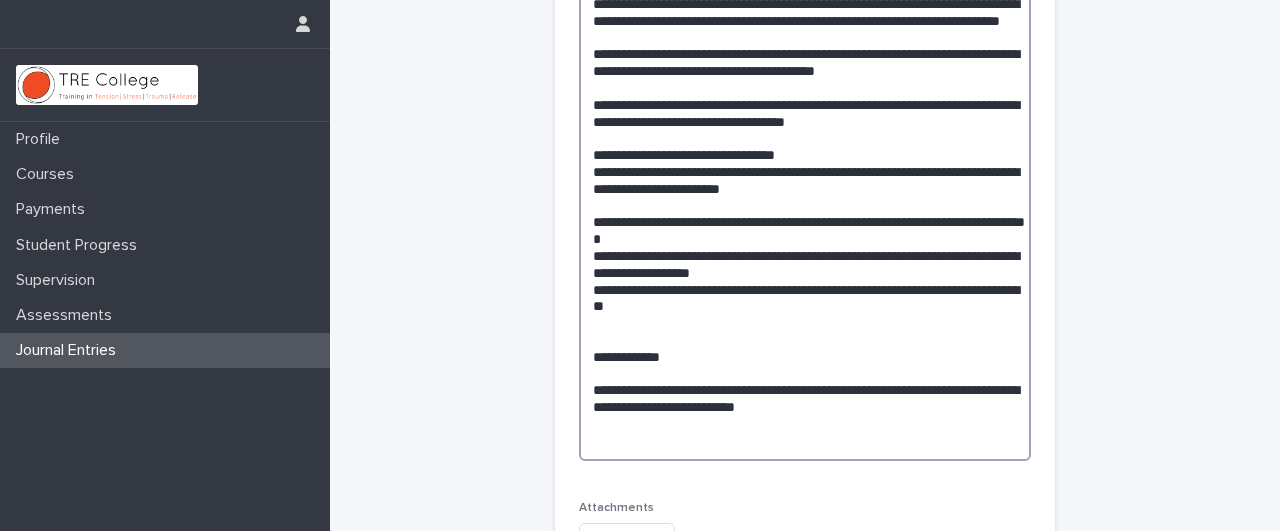 click at bounding box center [805, 112] 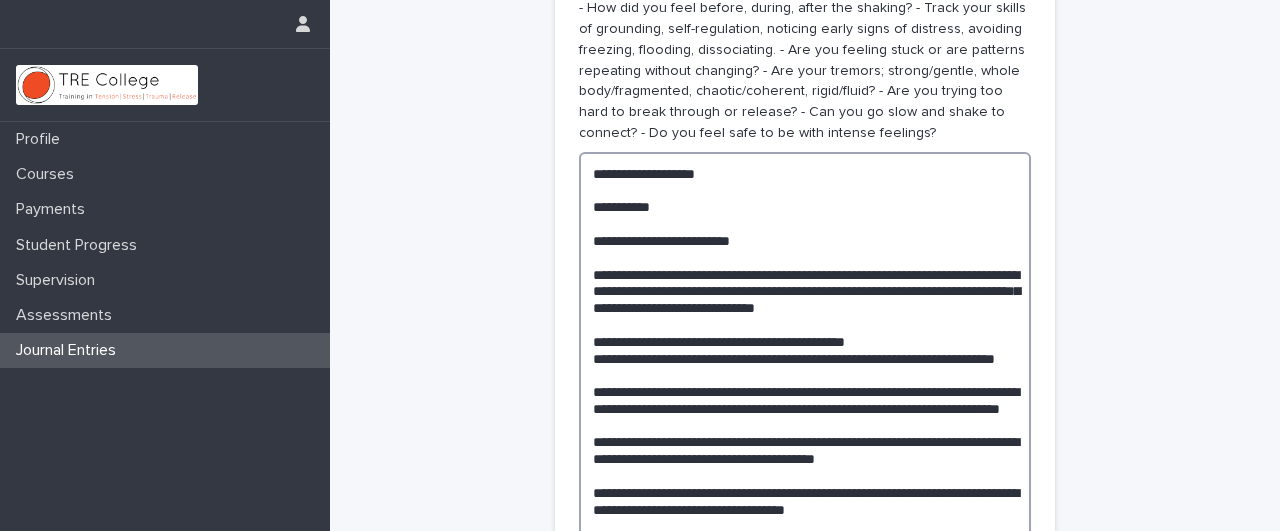 scroll, scrollTop: 626, scrollLeft: 0, axis: vertical 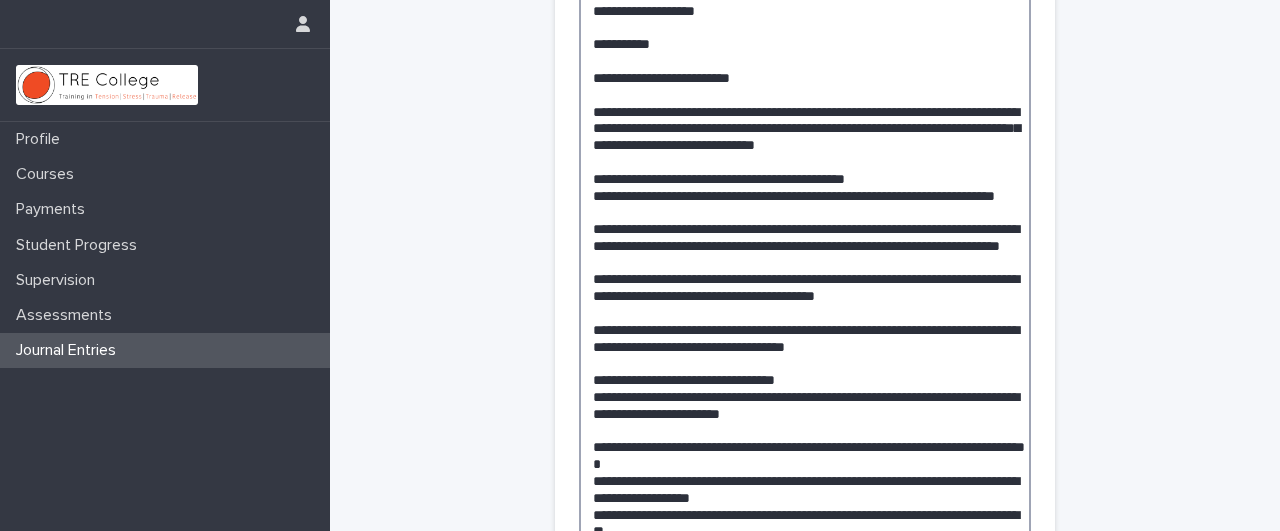 click at bounding box center [805, 354] 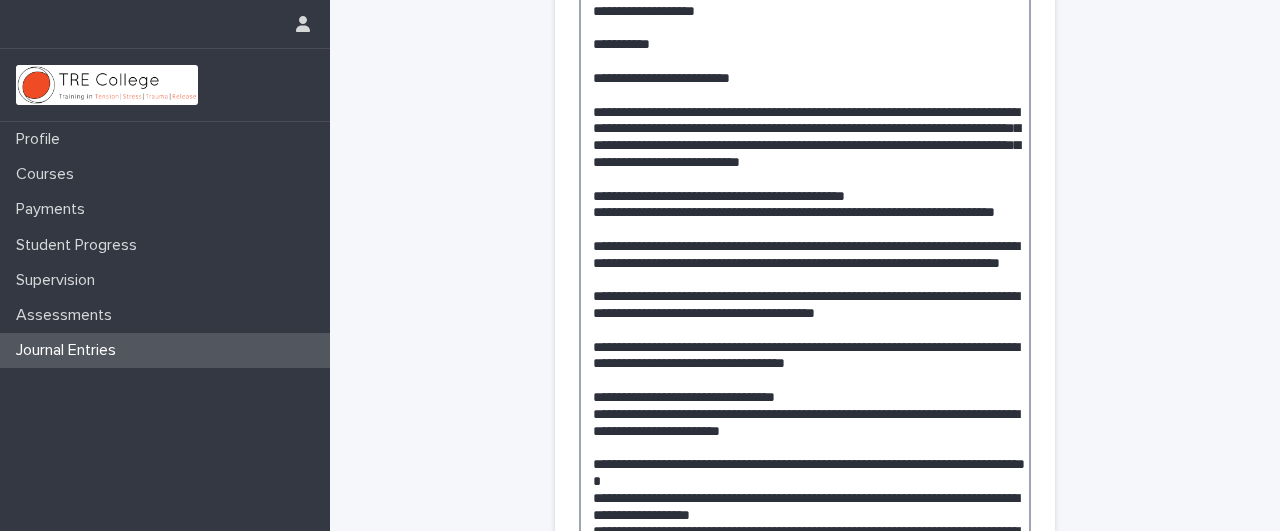 click at bounding box center [805, 371] 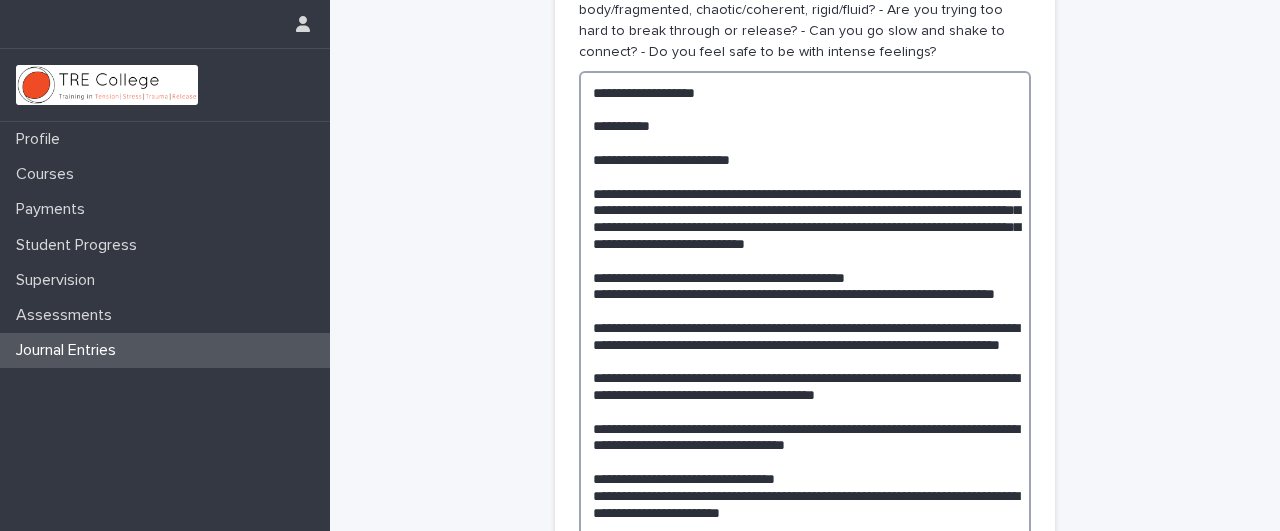scroll, scrollTop: 543, scrollLeft: 0, axis: vertical 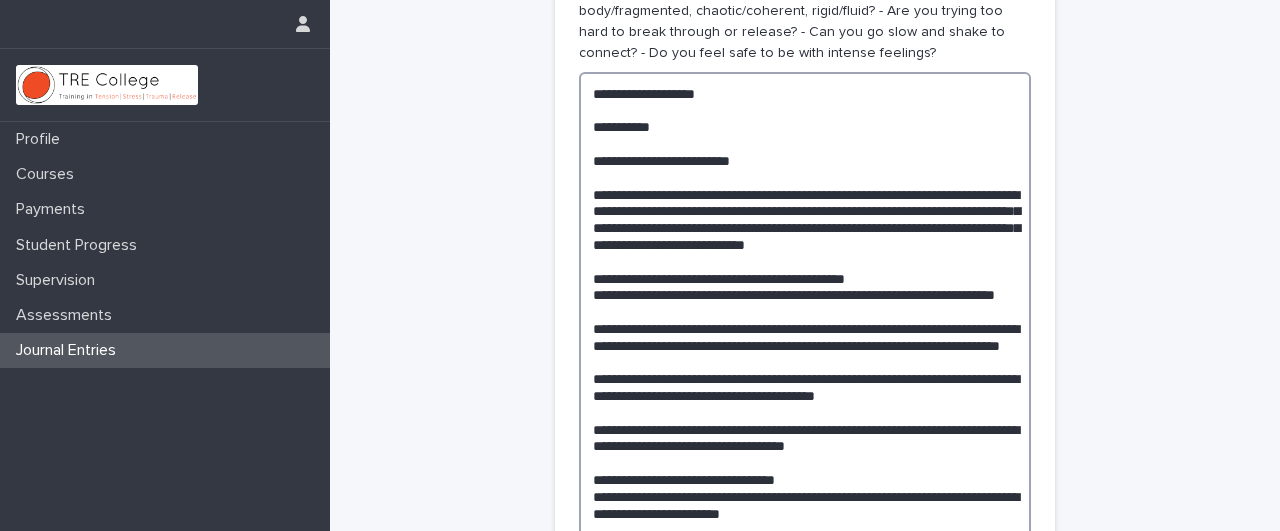 click at bounding box center (805, 454) 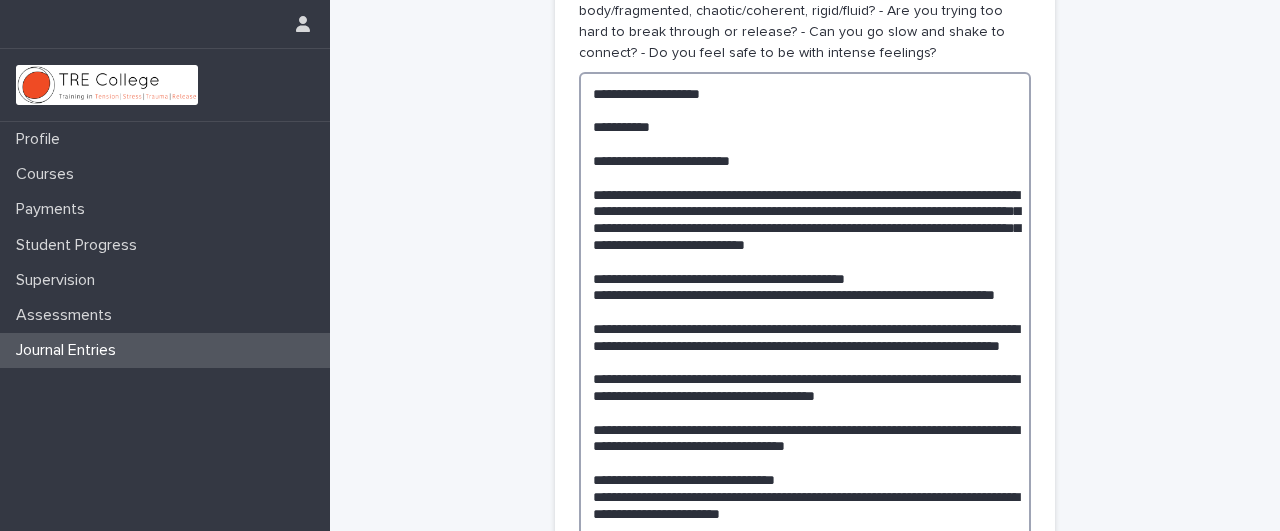 click at bounding box center [805, 454] 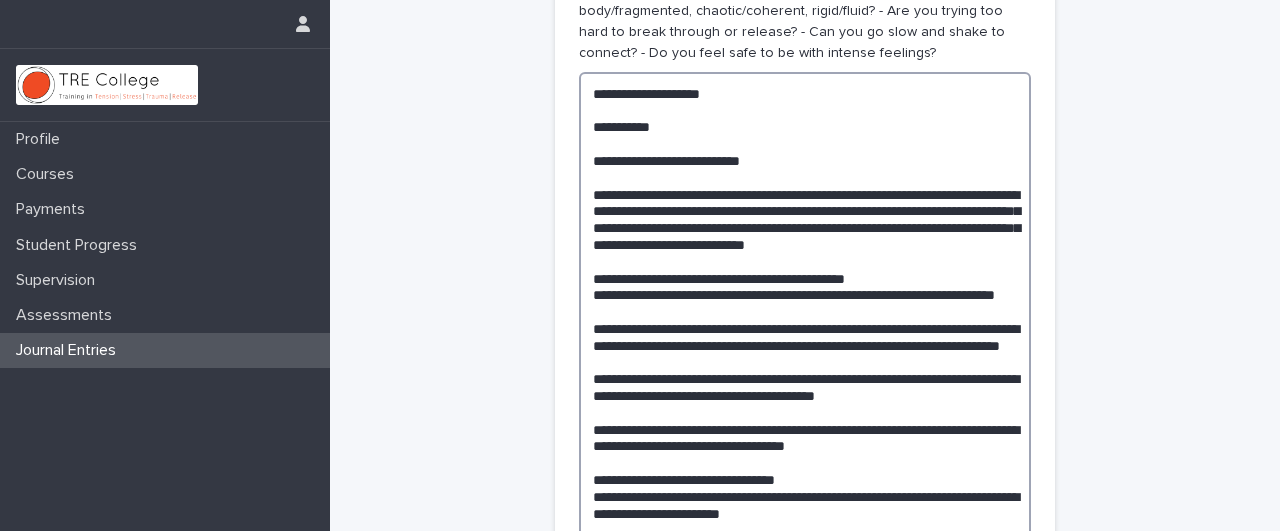 scroll, scrollTop: 613, scrollLeft: 0, axis: vertical 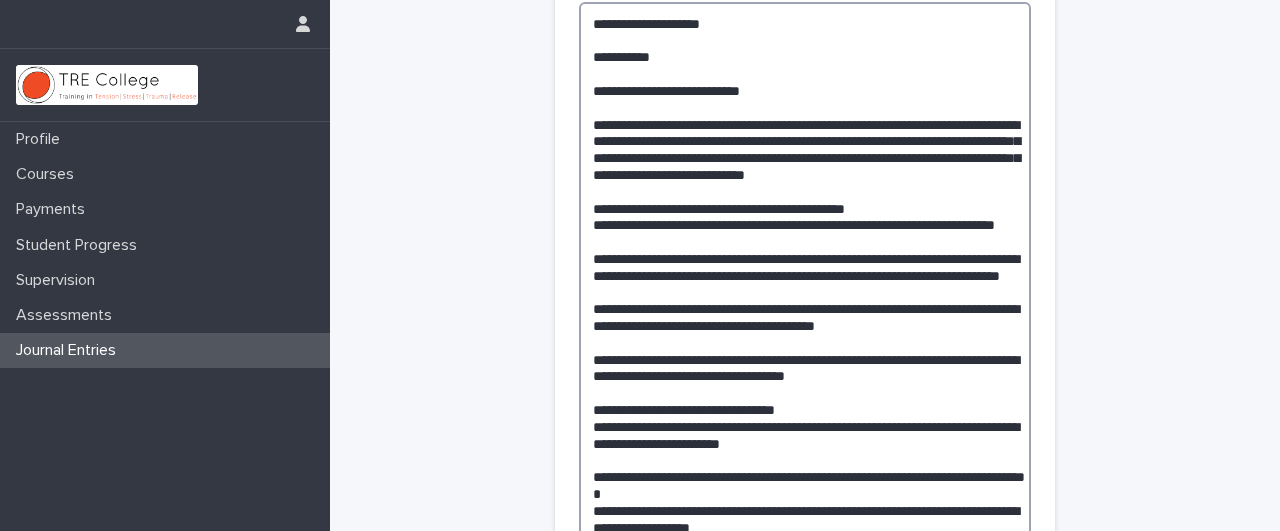 click at bounding box center [805, 384] 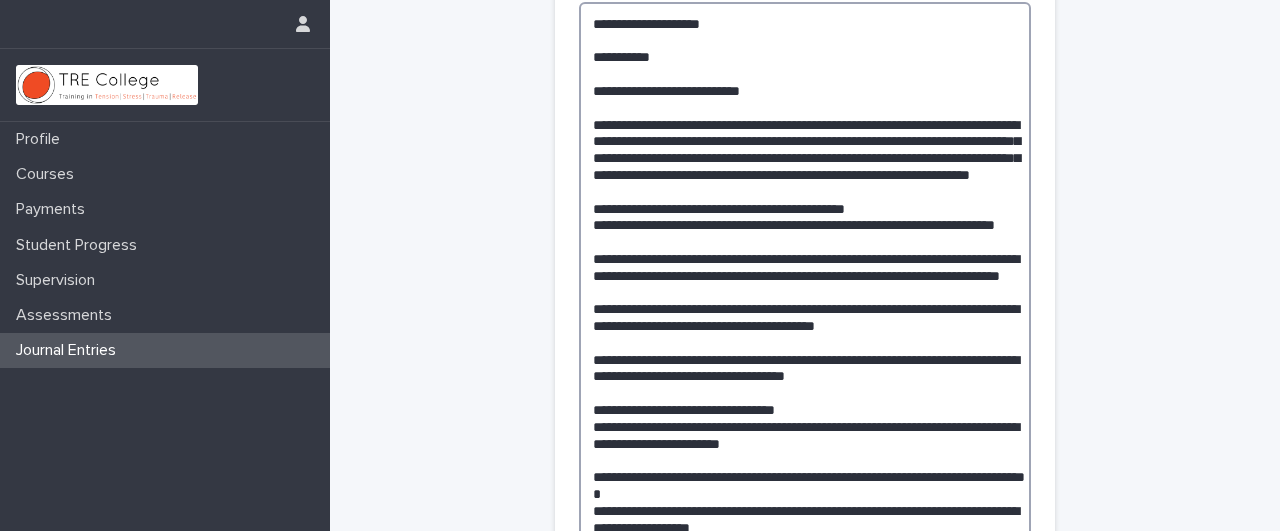click at bounding box center (805, 384) 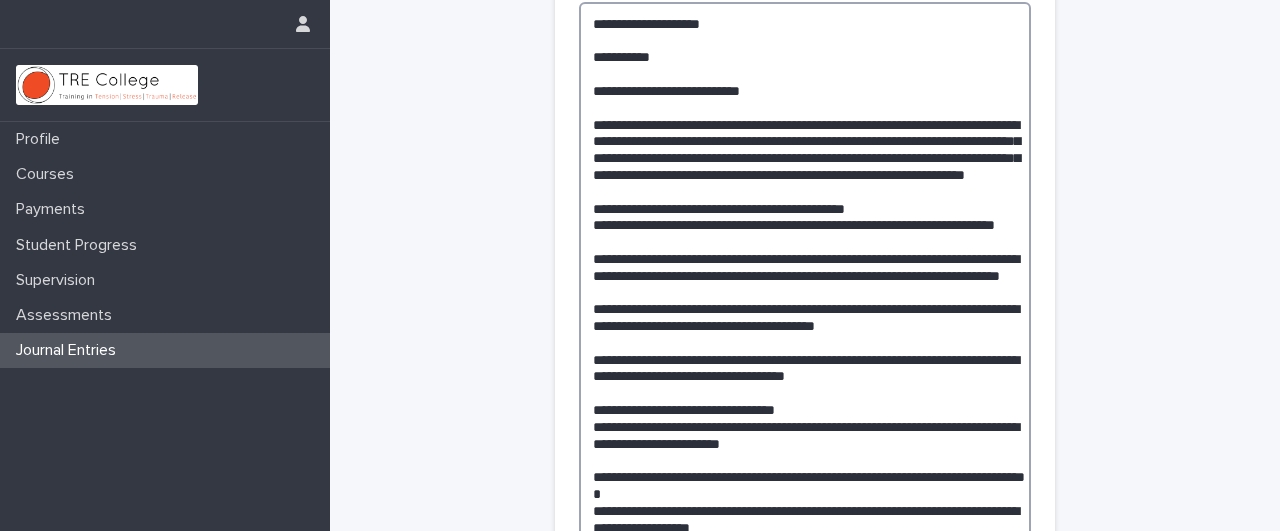 click at bounding box center (805, 384) 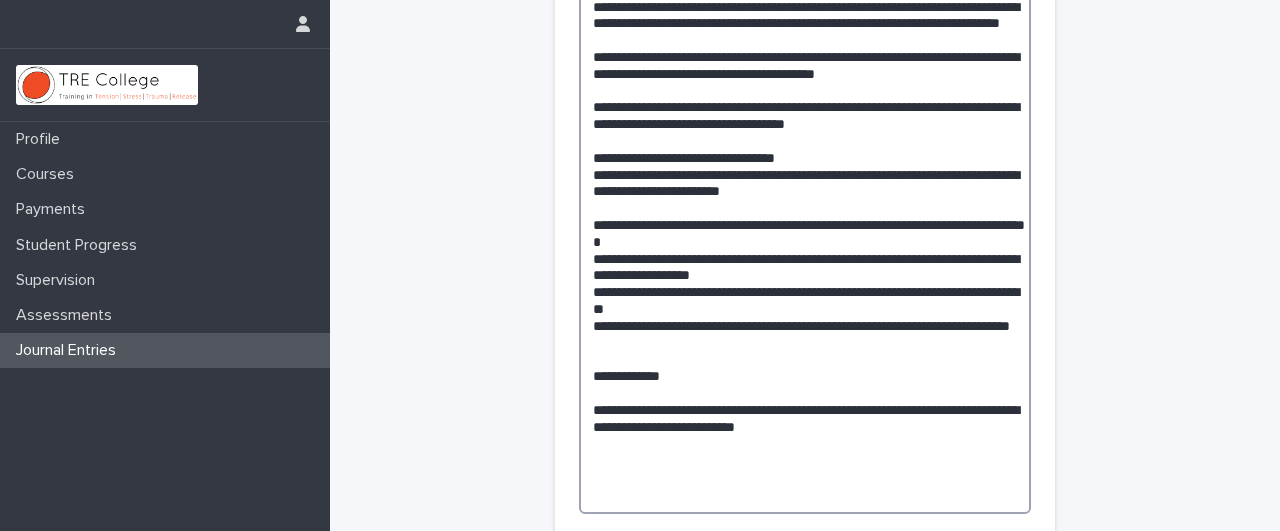 scroll, scrollTop: 916, scrollLeft: 0, axis: vertical 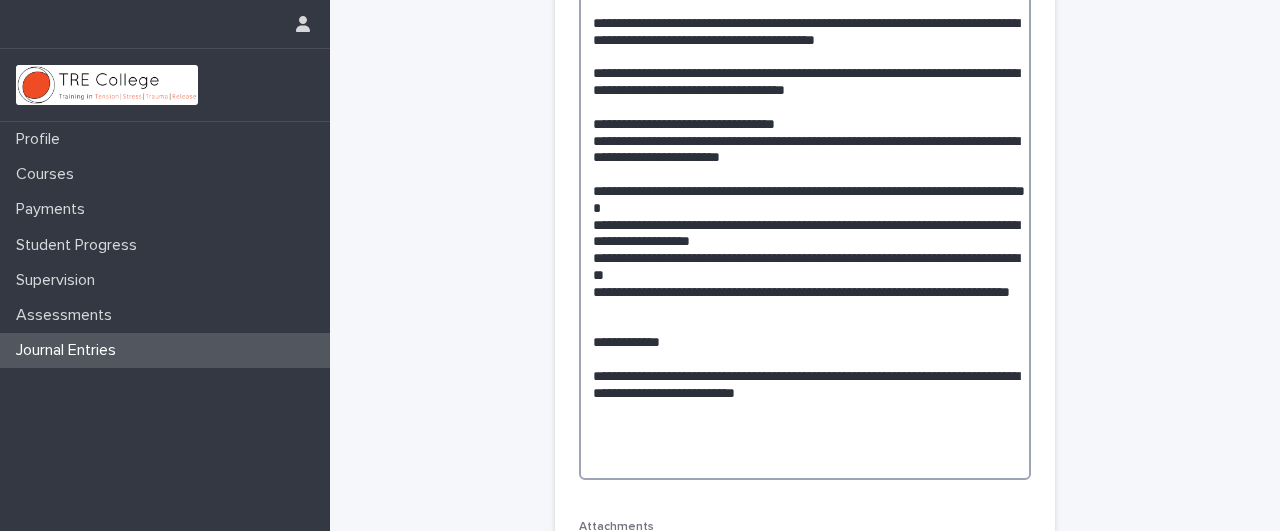 click at bounding box center [805, 89] 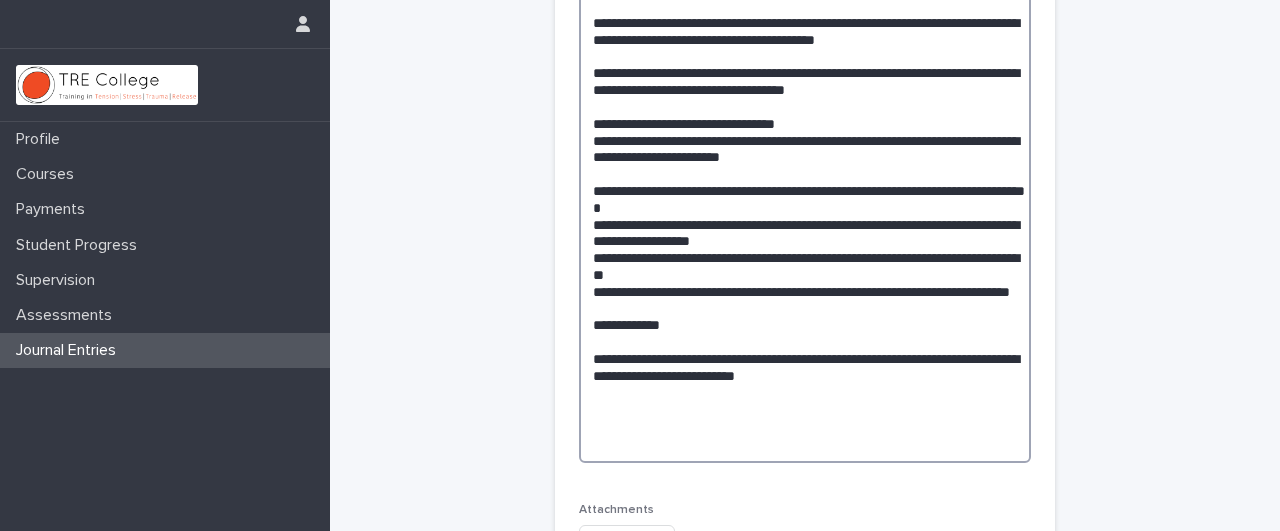 click at bounding box center [805, 81] 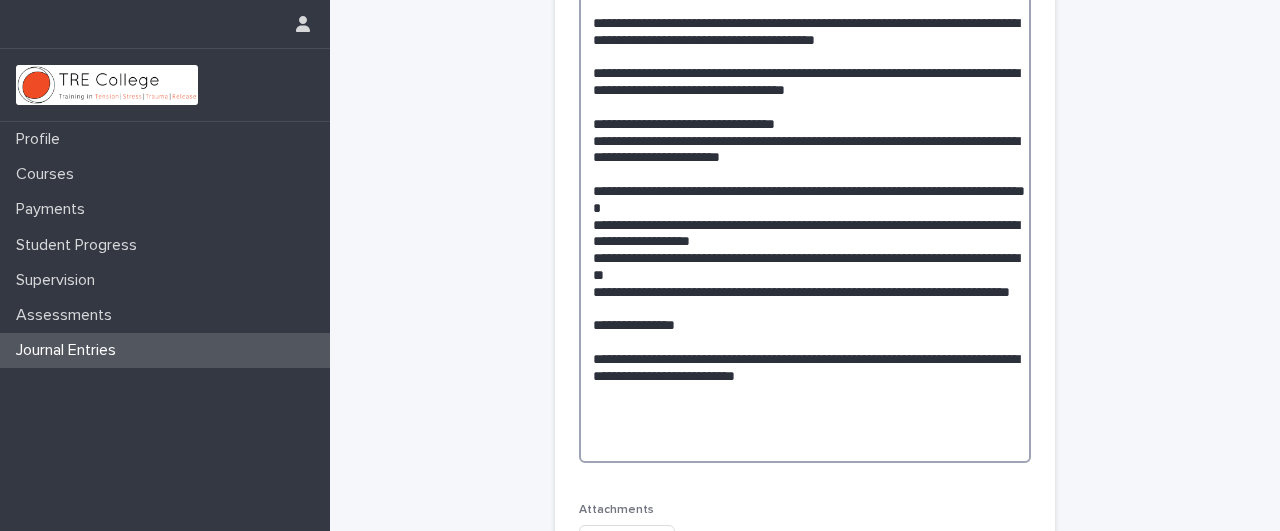 drag, startPoint x: 865, startPoint y: 445, endPoint x: 552, endPoint y: 401, distance: 316.0775 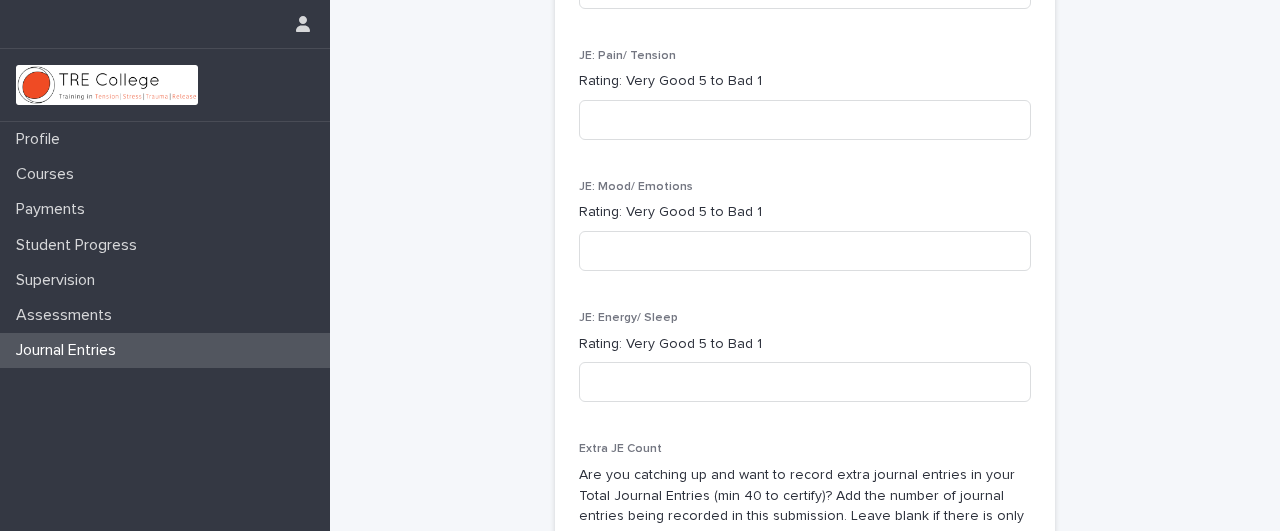 scroll, scrollTop: 1993, scrollLeft: 0, axis: vertical 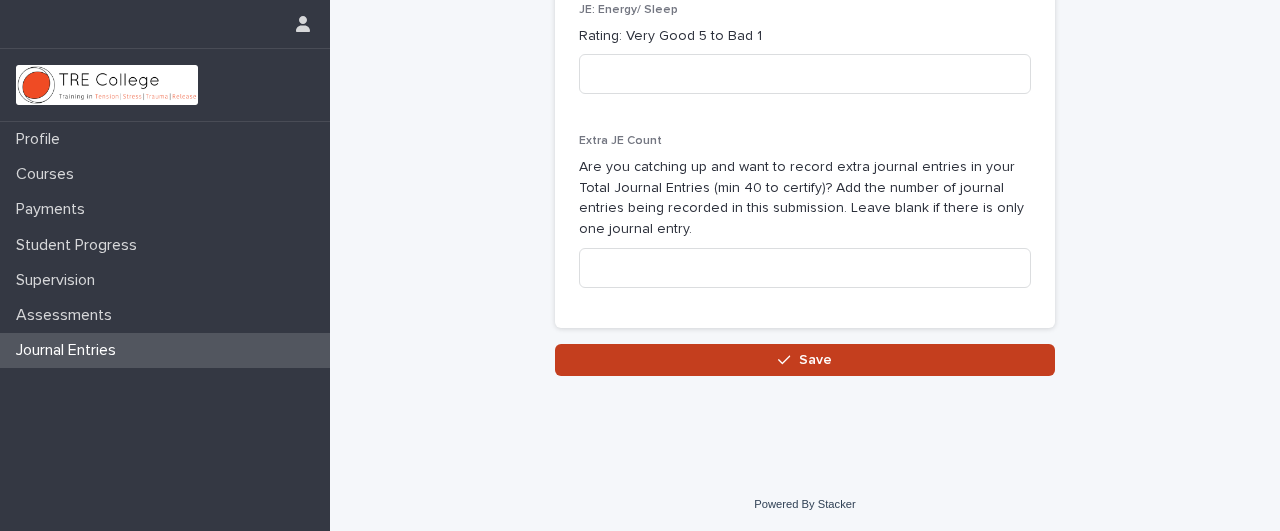 type on "**********" 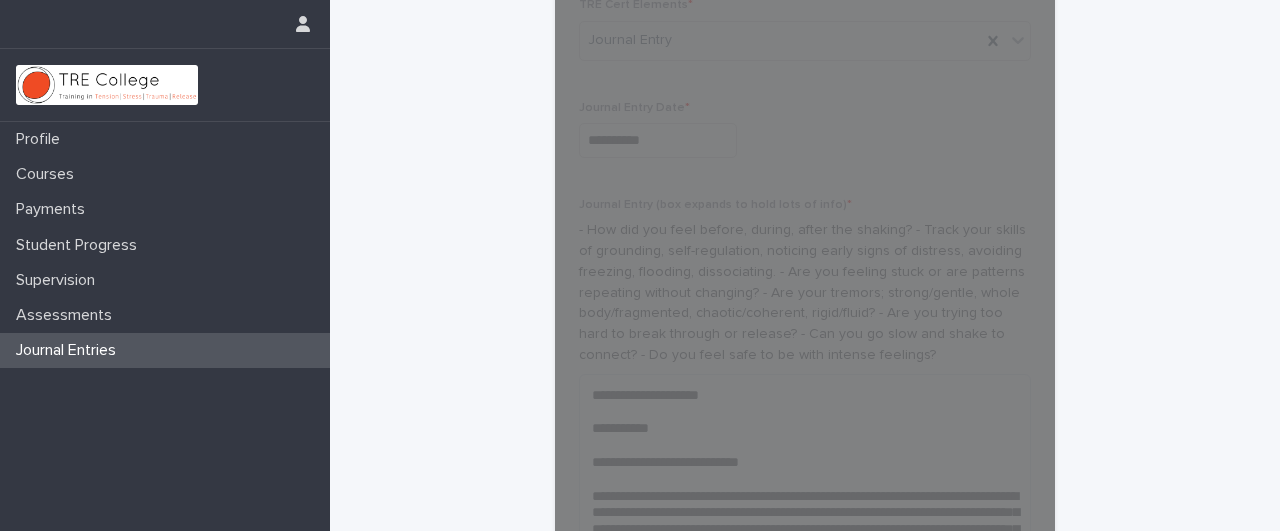 scroll, scrollTop: 242, scrollLeft: 0, axis: vertical 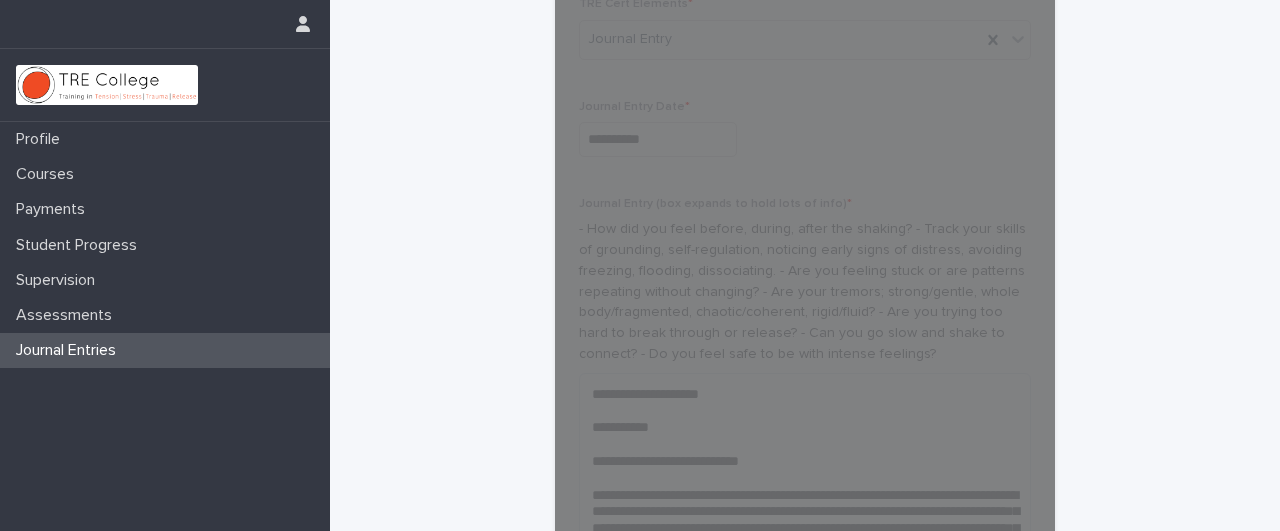 click on "**********" at bounding box center [805, 942] 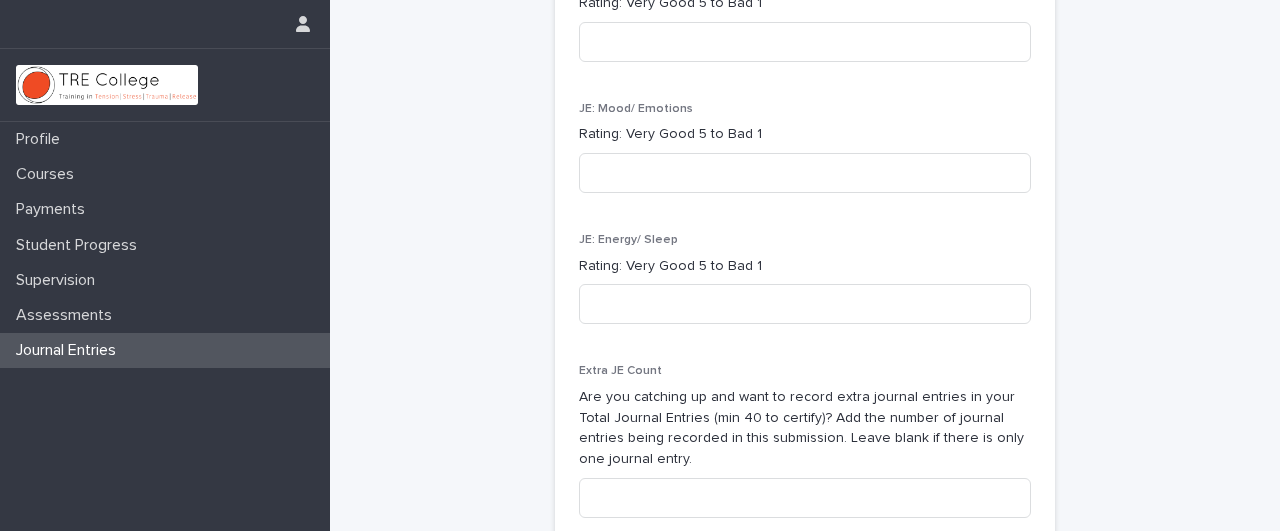 scroll, scrollTop: 2021, scrollLeft: 0, axis: vertical 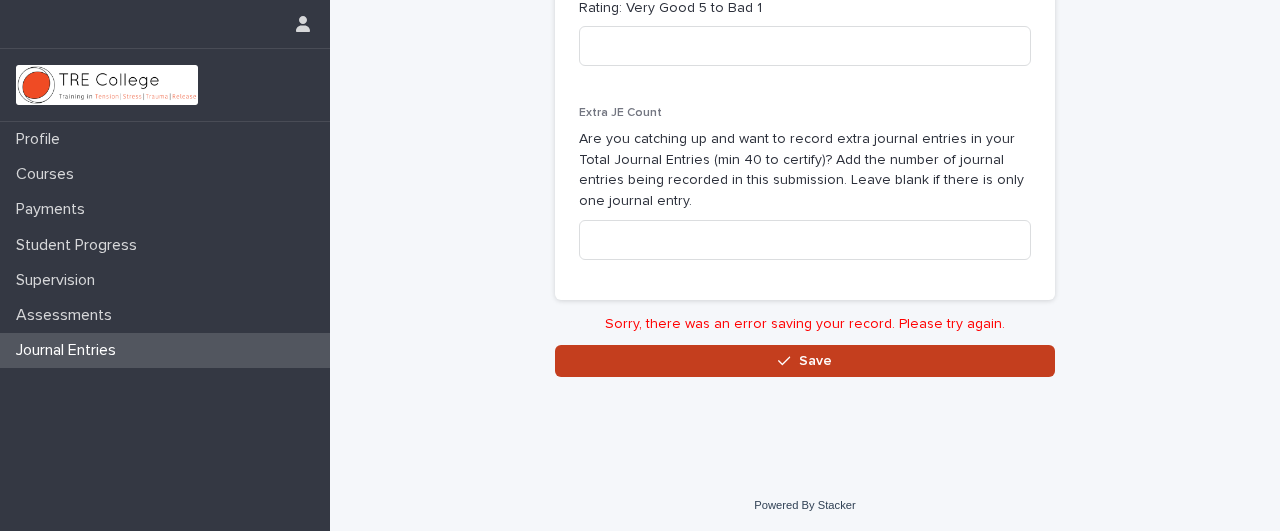 click on "Save" at bounding box center (815, 361) 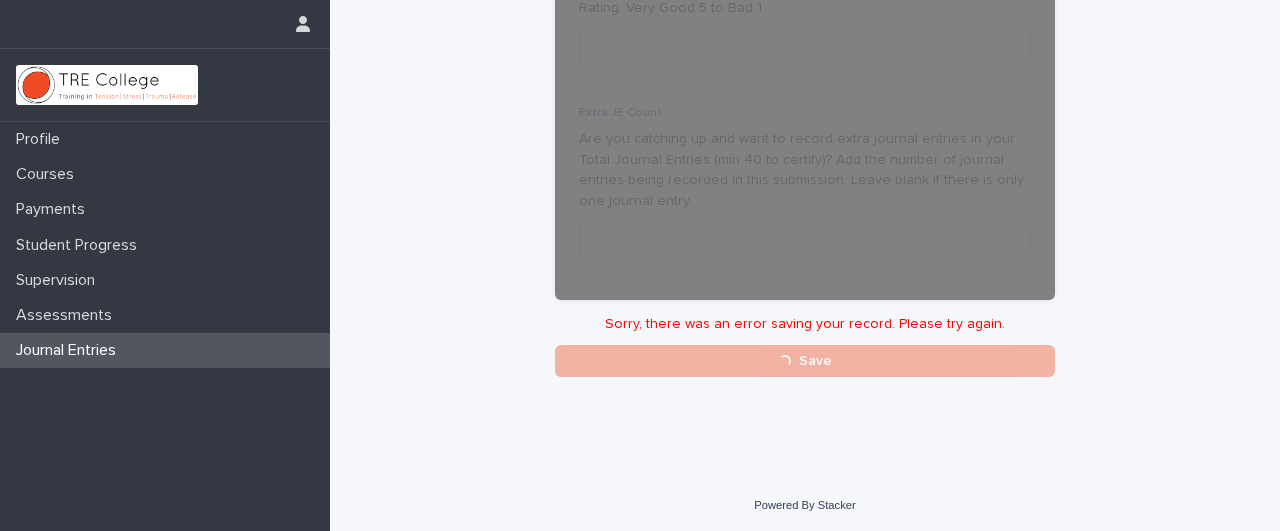 scroll, scrollTop: 1993, scrollLeft: 0, axis: vertical 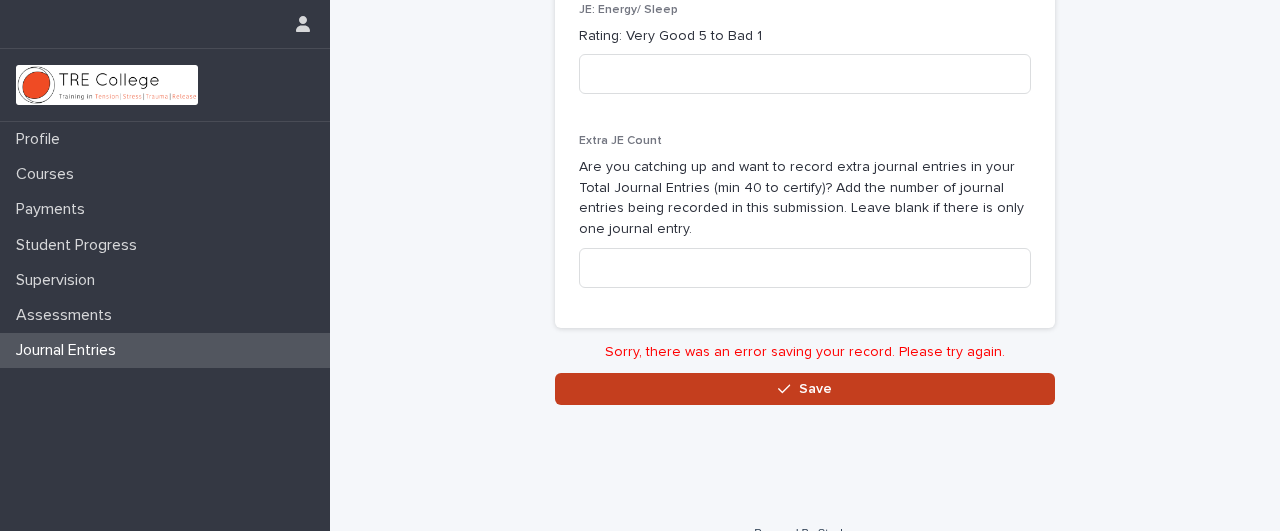 click on "Save" at bounding box center (815, 389) 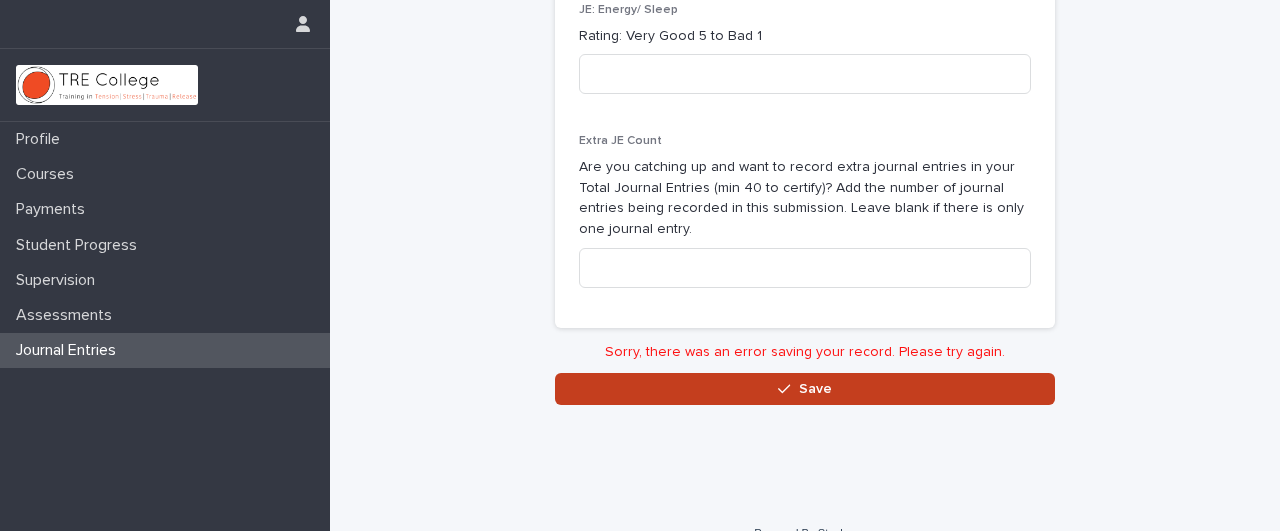 scroll, scrollTop: 1993, scrollLeft: 0, axis: vertical 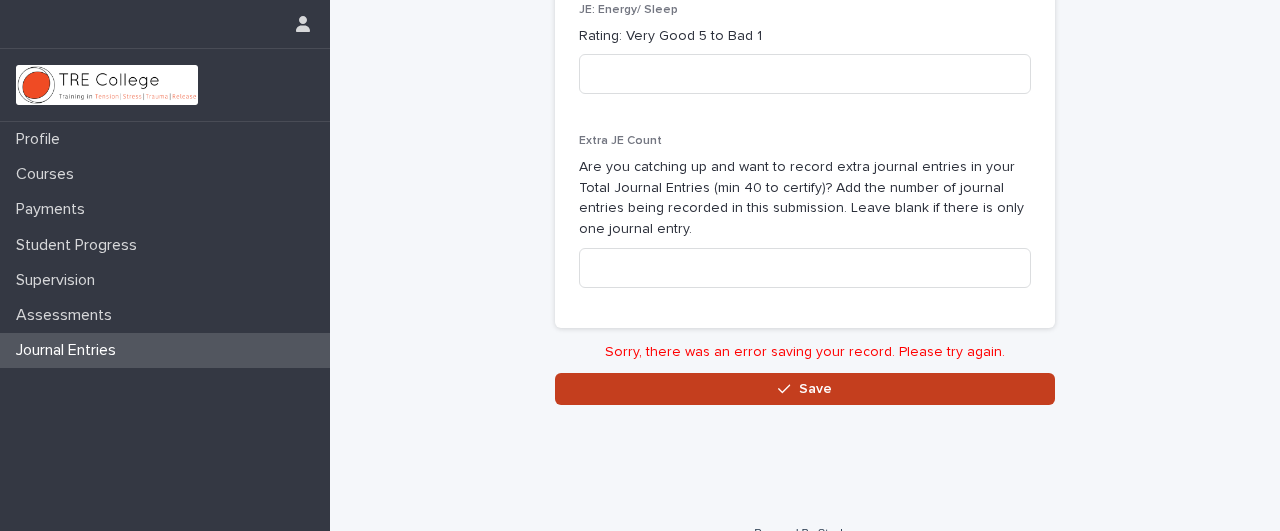 click on "Save" at bounding box center [815, 389] 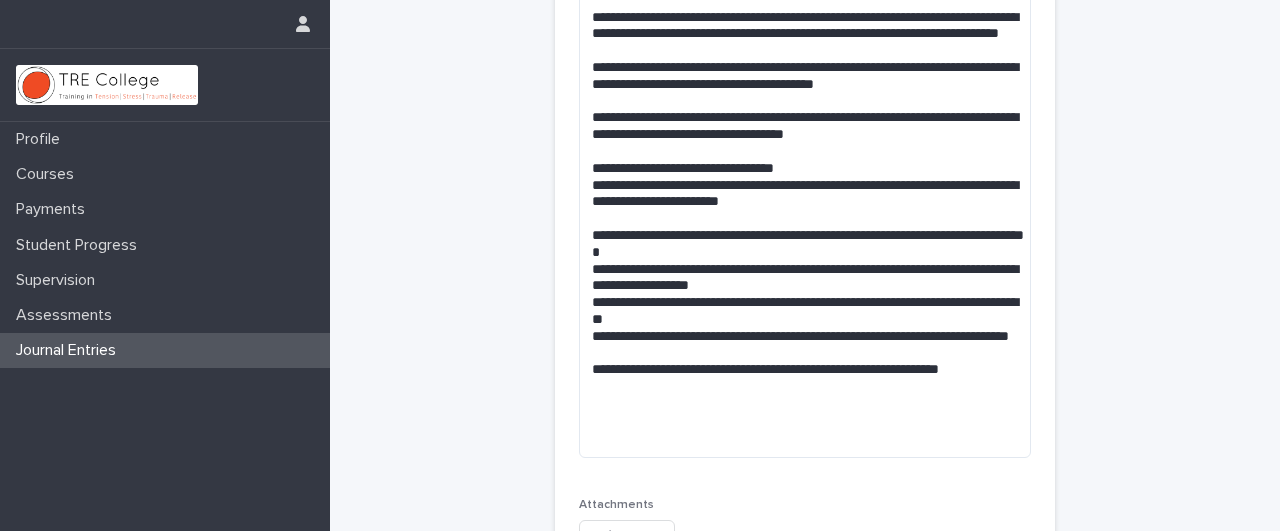 scroll, scrollTop: 942, scrollLeft: 0, axis: vertical 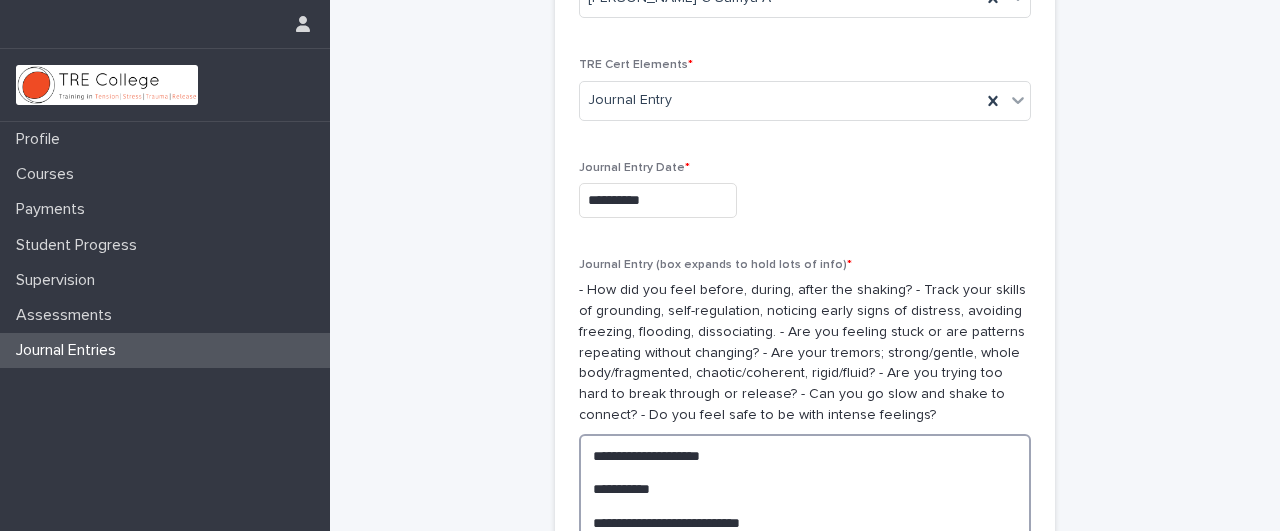 drag, startPoint x: 1010, startPoint y: 363, endPoint x: 551, endPoint y: 418, distance: 462.28348 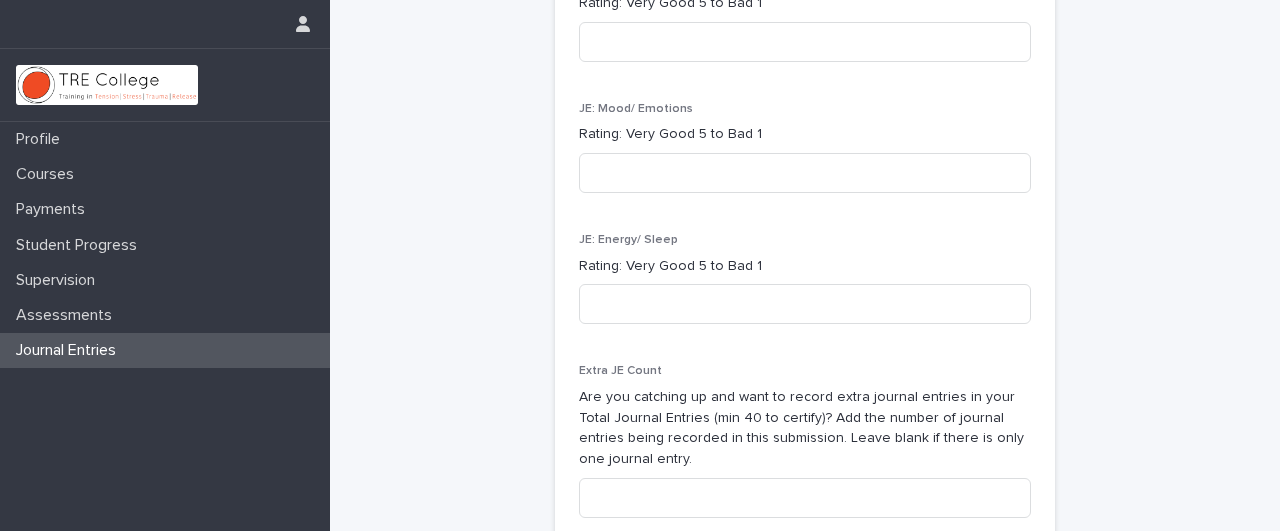 scroll, scrollTop: 1903, scrollLeft: 0, axis: vertical 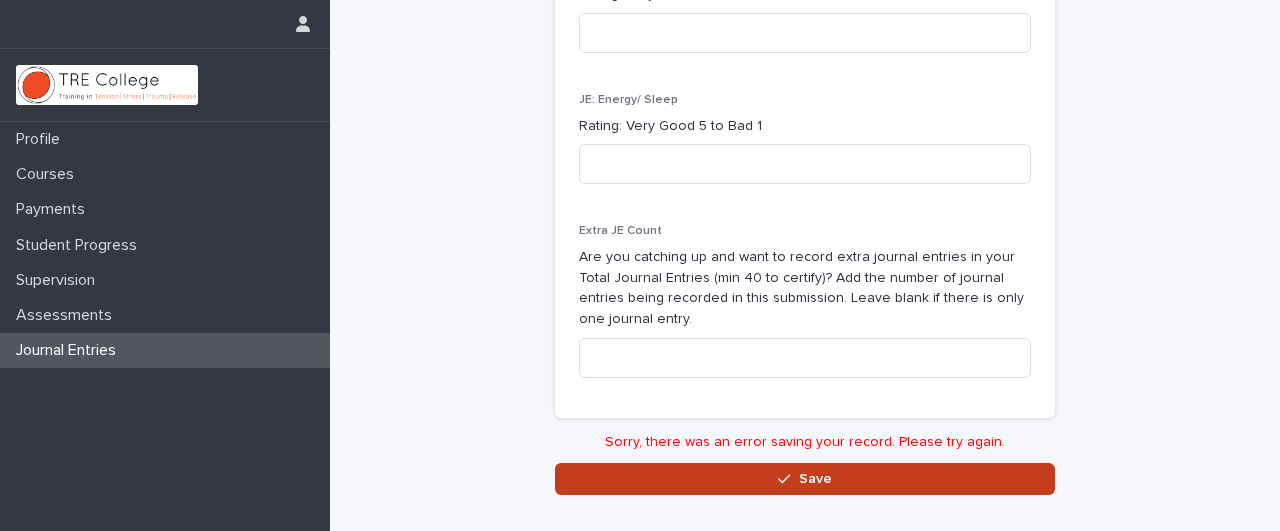 click on "Save" at bounding box center (815, 479) 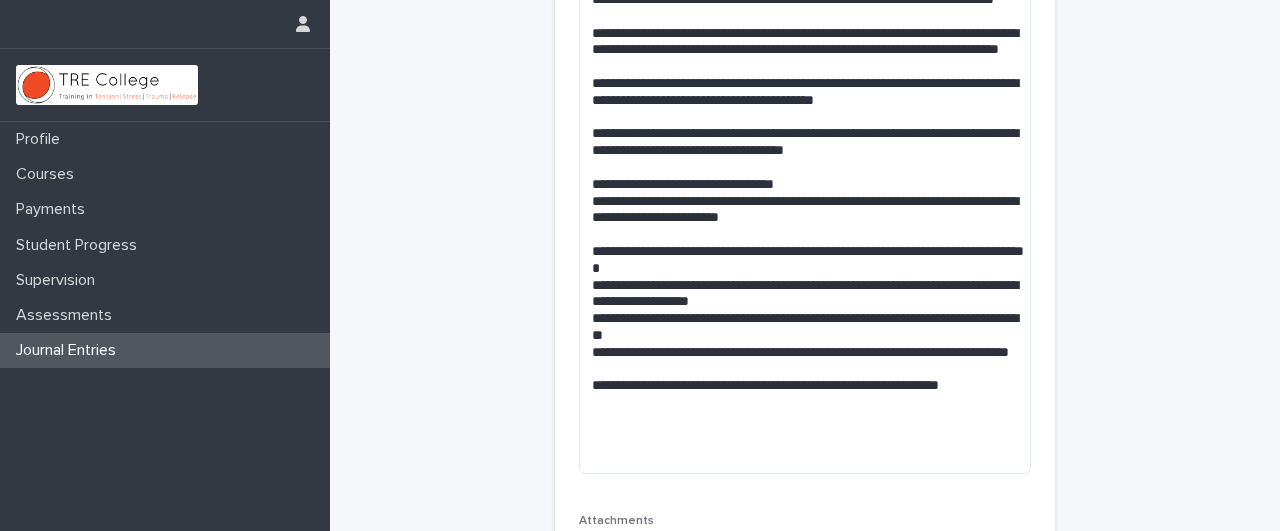 scroll, scrollTop: 851, scrollLeft: 0, axis: vertical 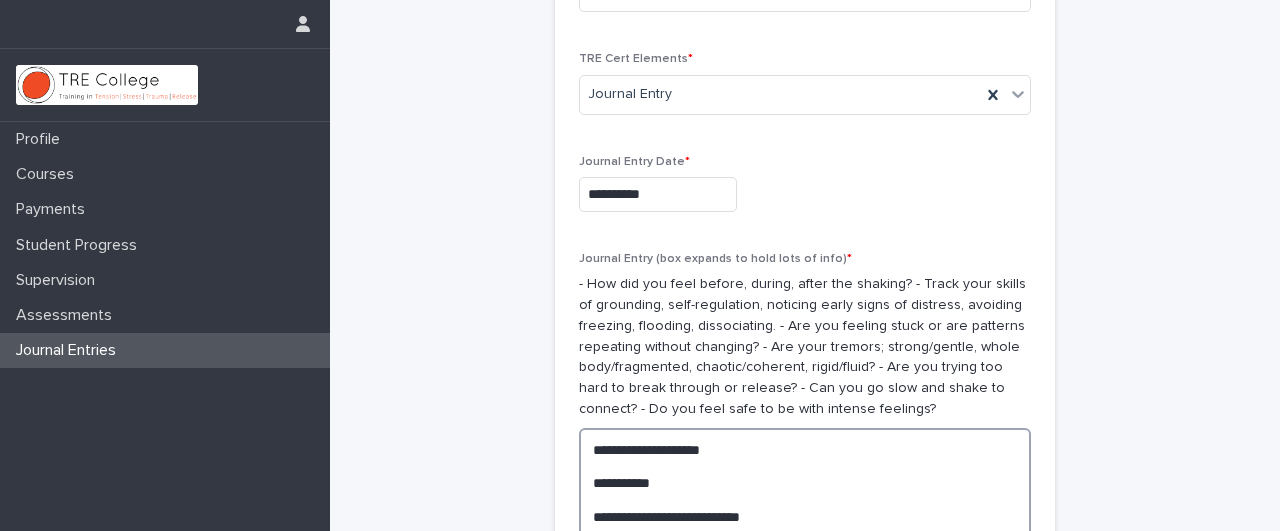 drag, startPoint x: 1010, startPoint y: 461, endPoint x: 569, endPoint y: 447, distance: 441.22217 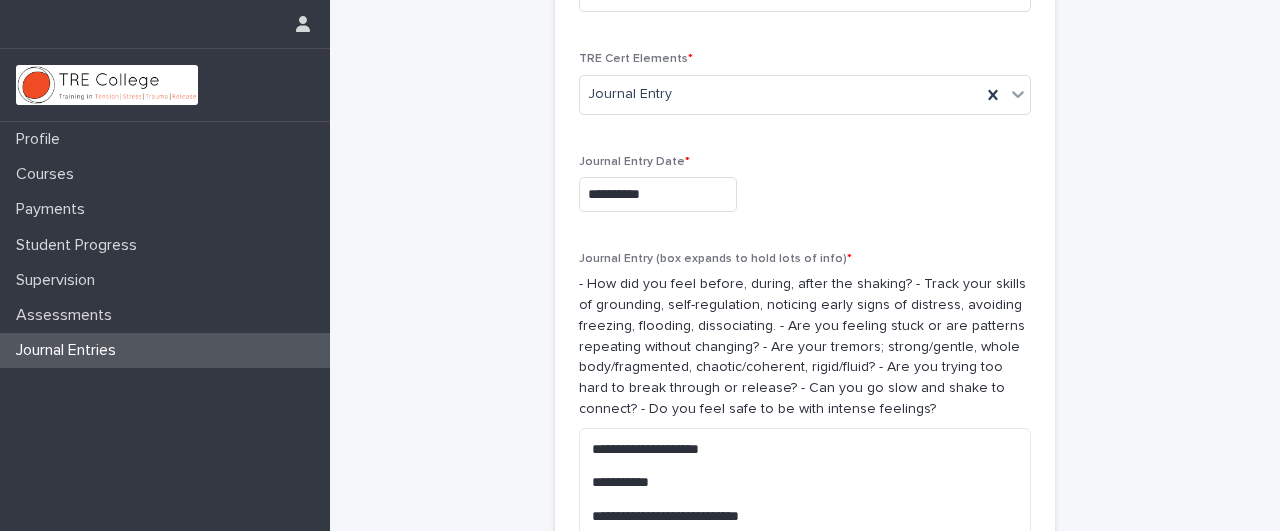click on "**********" at bounding box center (805, 1030) 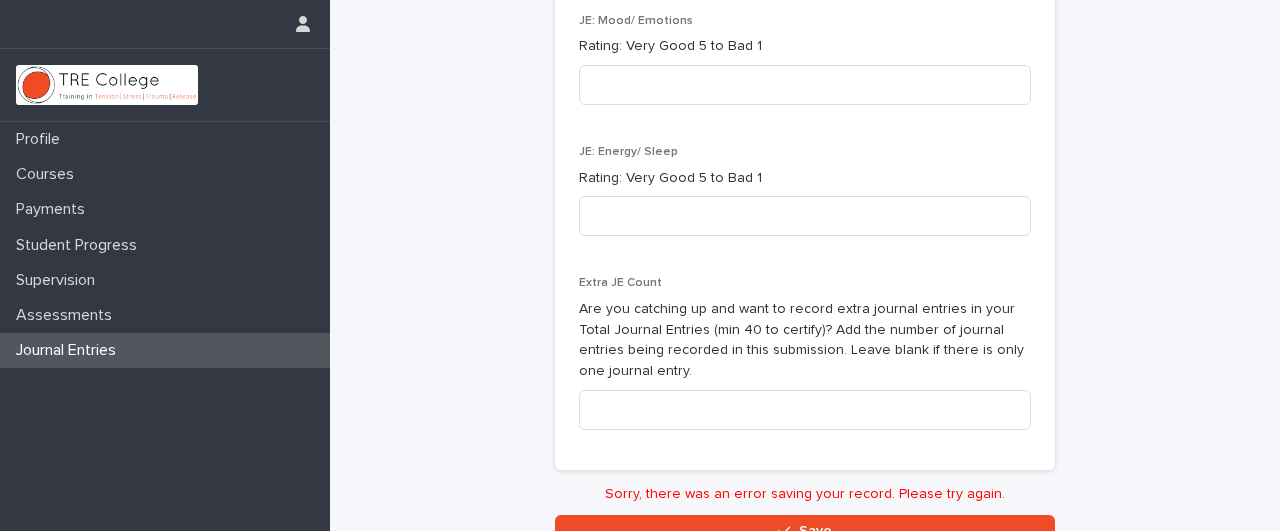 scroll, scrollTop: 1852, scrollLeft: 0, axis: vertical 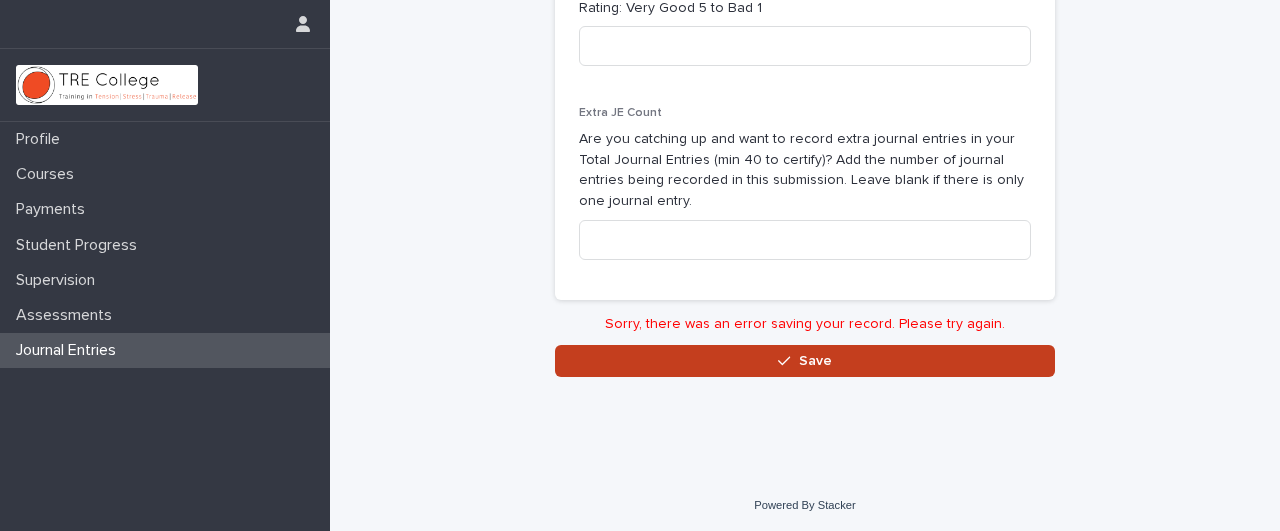 click on "Save" at bounding box center [805, 361] 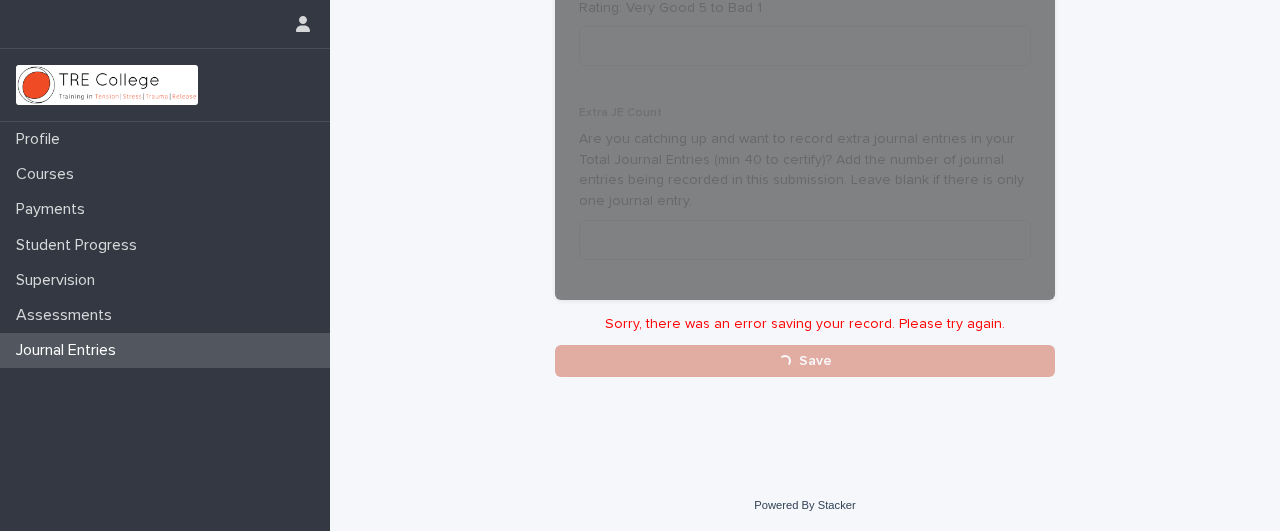 scroll, scrollTop: 1993, scrollLeft: 0, axis: vertical 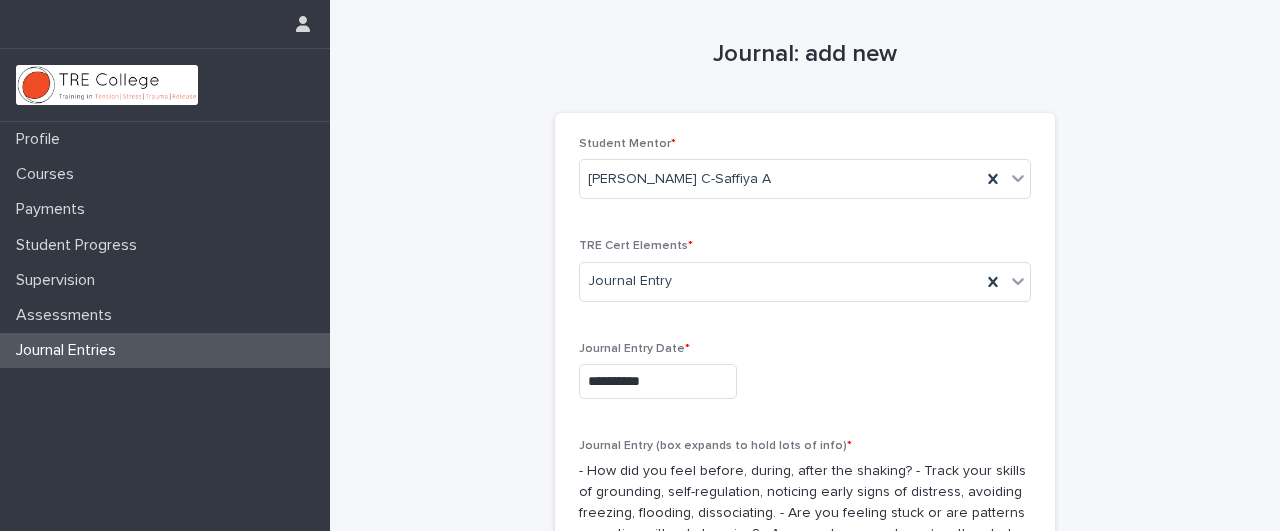 click on "Journal Entries" at bounding box center (165, 350) 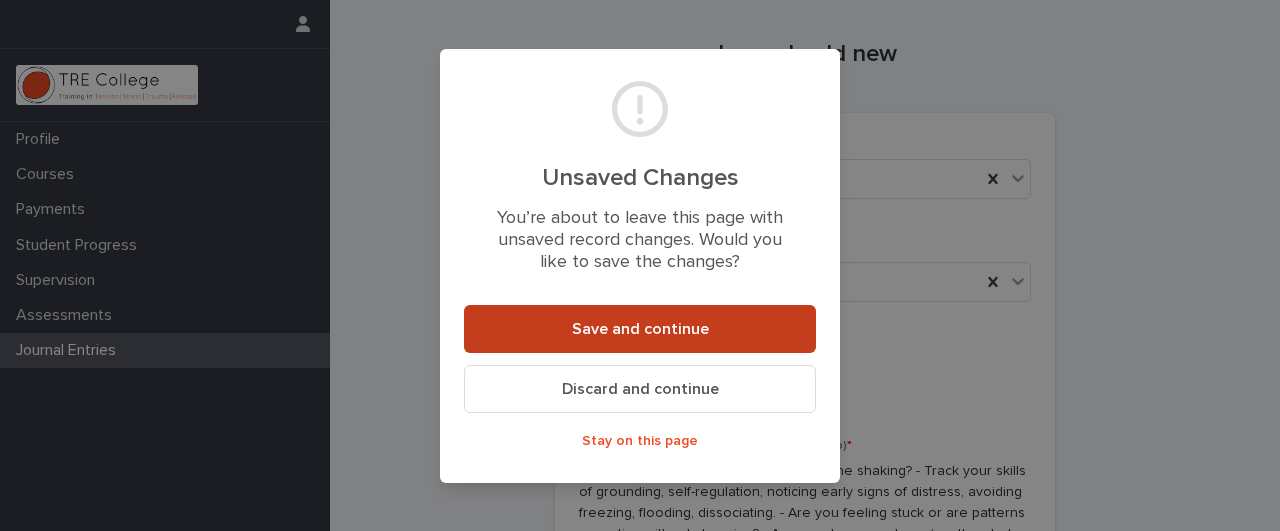 click on "Save and continue" at bounding box center [640, 329] 